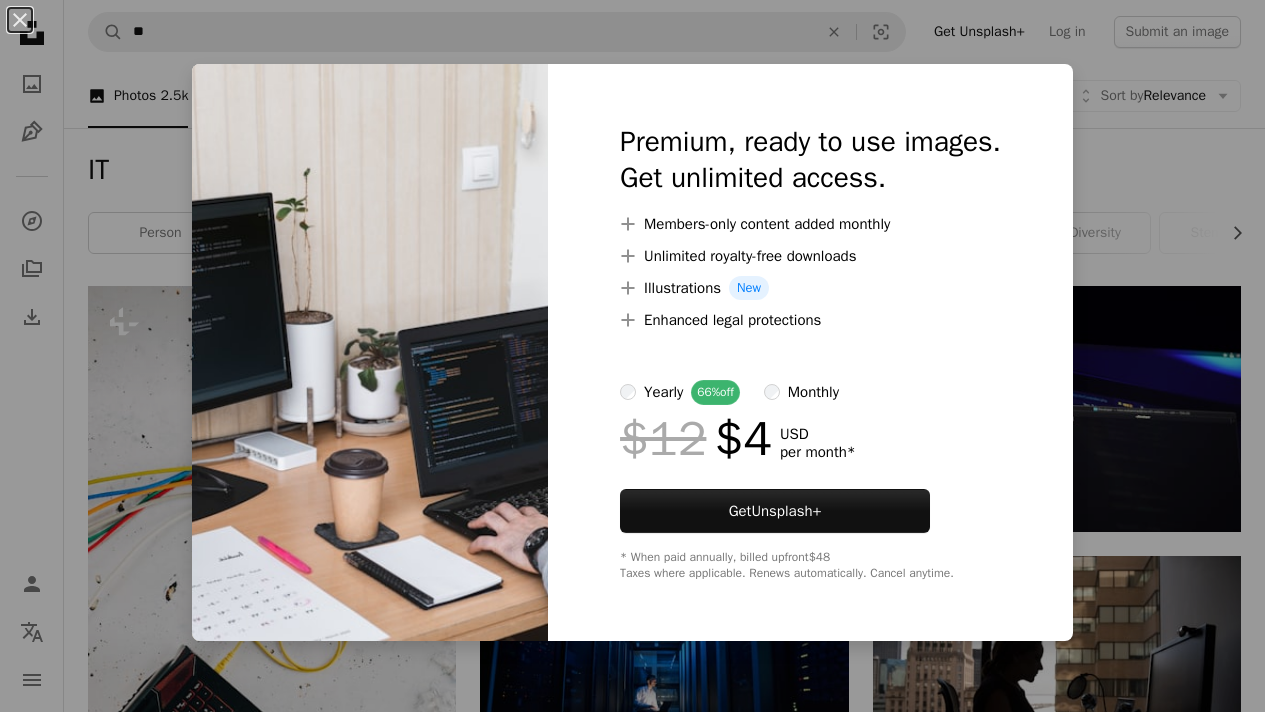 scroll, scrollTop: 7416, scrollLeft: 0, axis: vertical 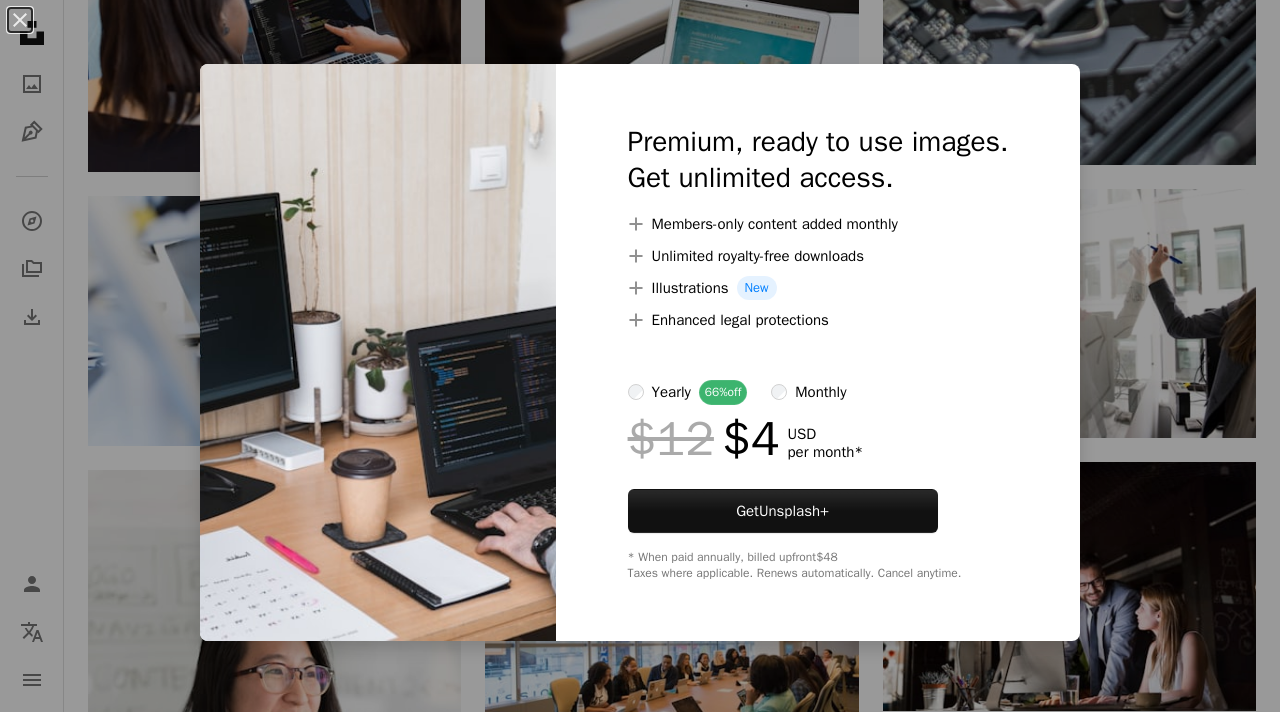 click on "An X shape Premium, ready to use images. Get unlimited access. A plus sign Members-only content added monthly A plus sign Unlimited royalty-free downloads A plus sign Illustrations  New A plus sign Enhanced legal protections yearly 66%  off monthly $12   $4 USD per month * Get  Unsplash+ * When paid annually, billed upfront  $48 Taxes where applicable. Renews automatically. Cancel anytime." at bounding box center (640, 356) 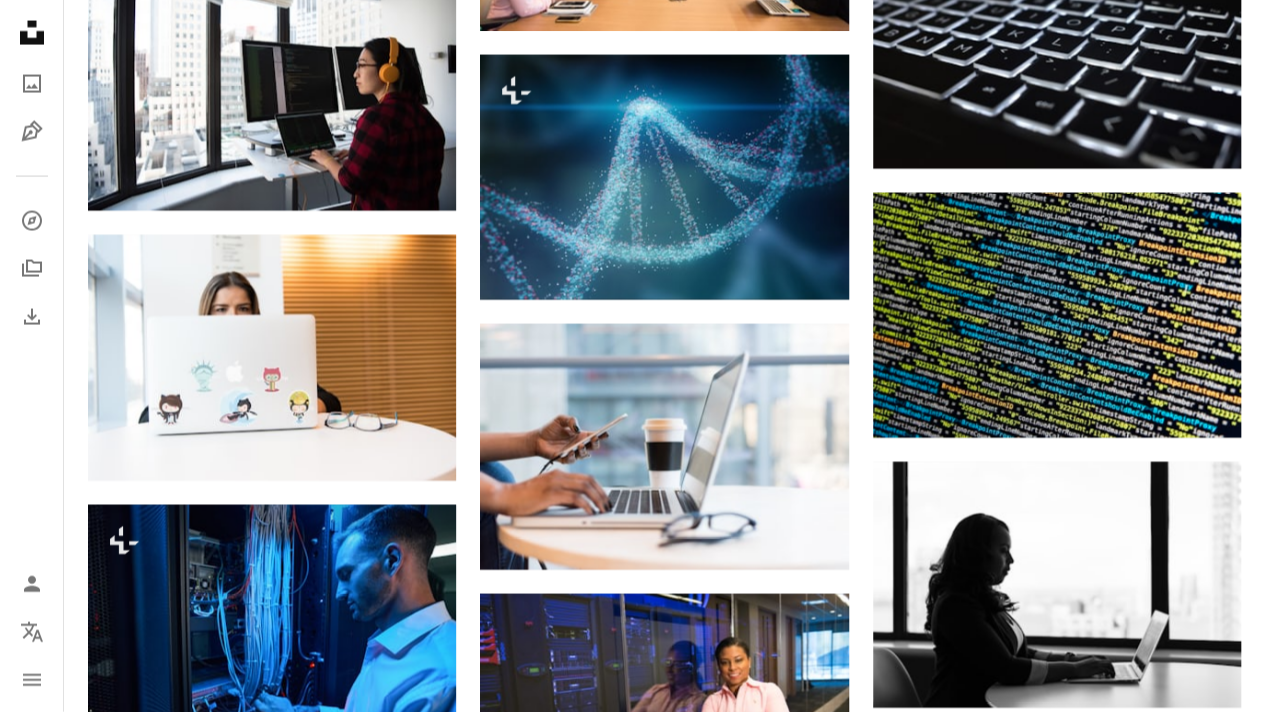 scroll, scrollTop: 5894, scrollLeft: 0, axis: vertical 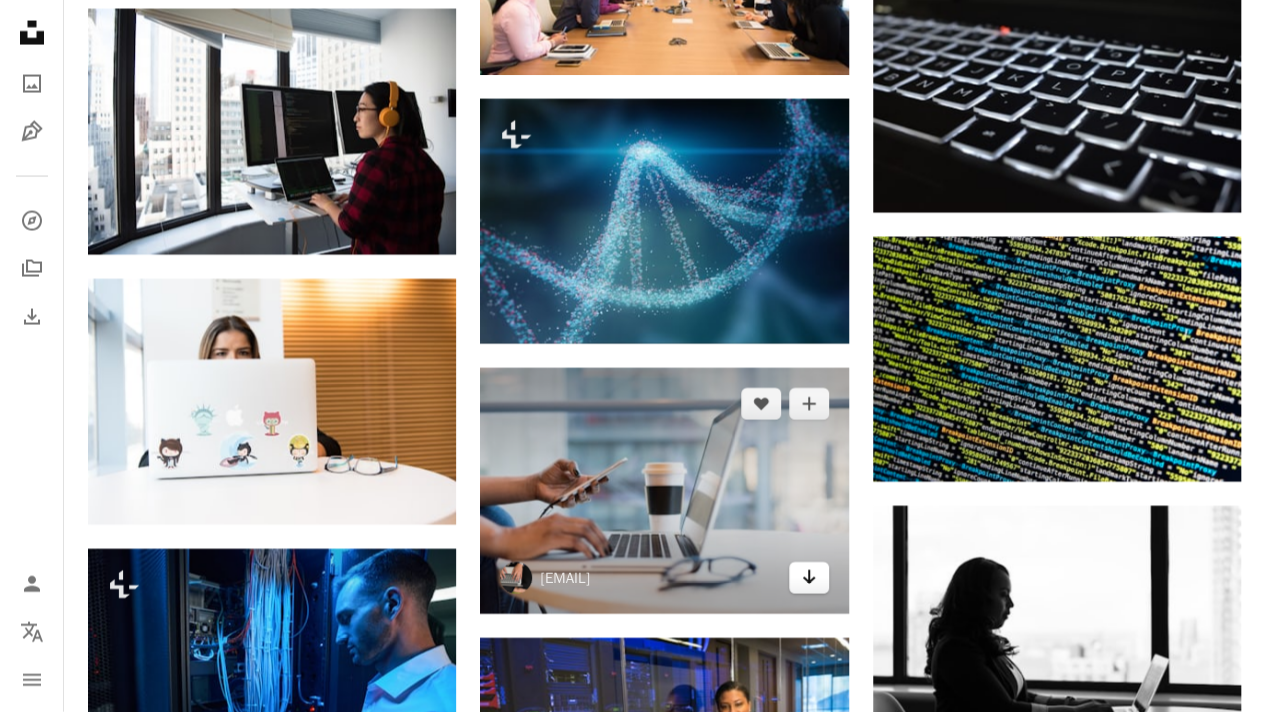 click on "Arrow pointing down" 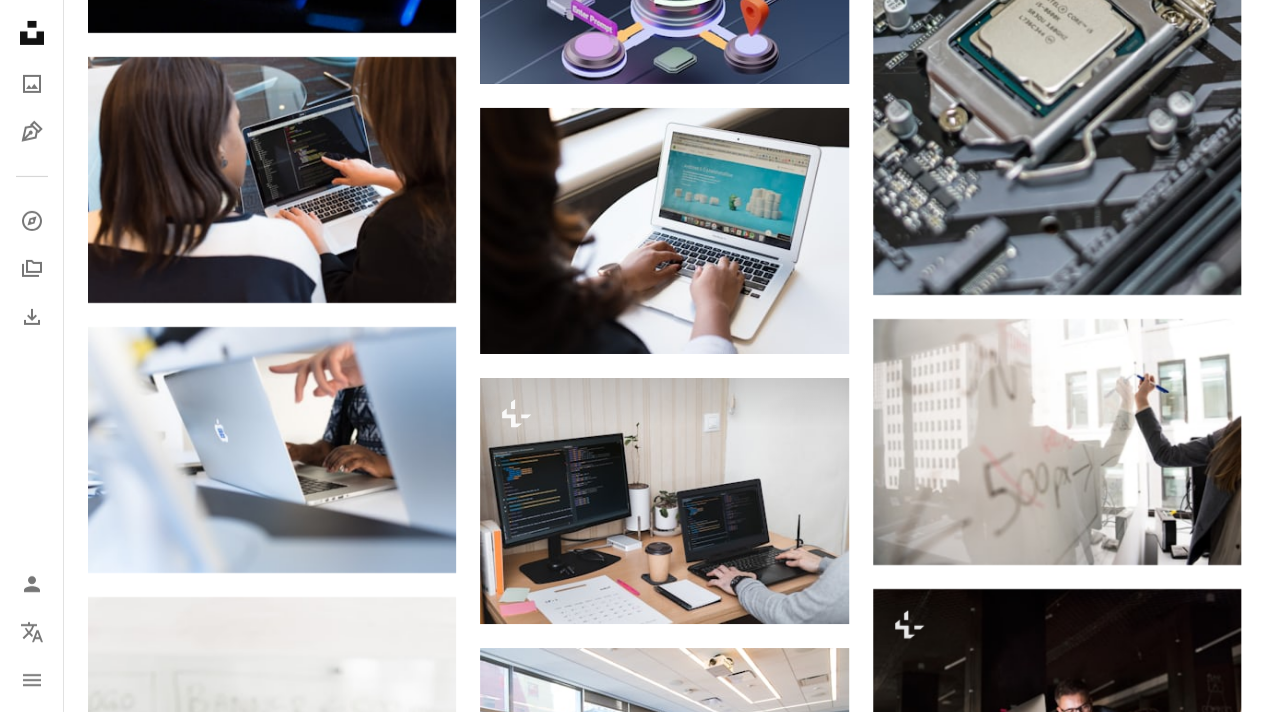 scroll, scrollTop: 7196, scrollLeft: 0, axis: vertical 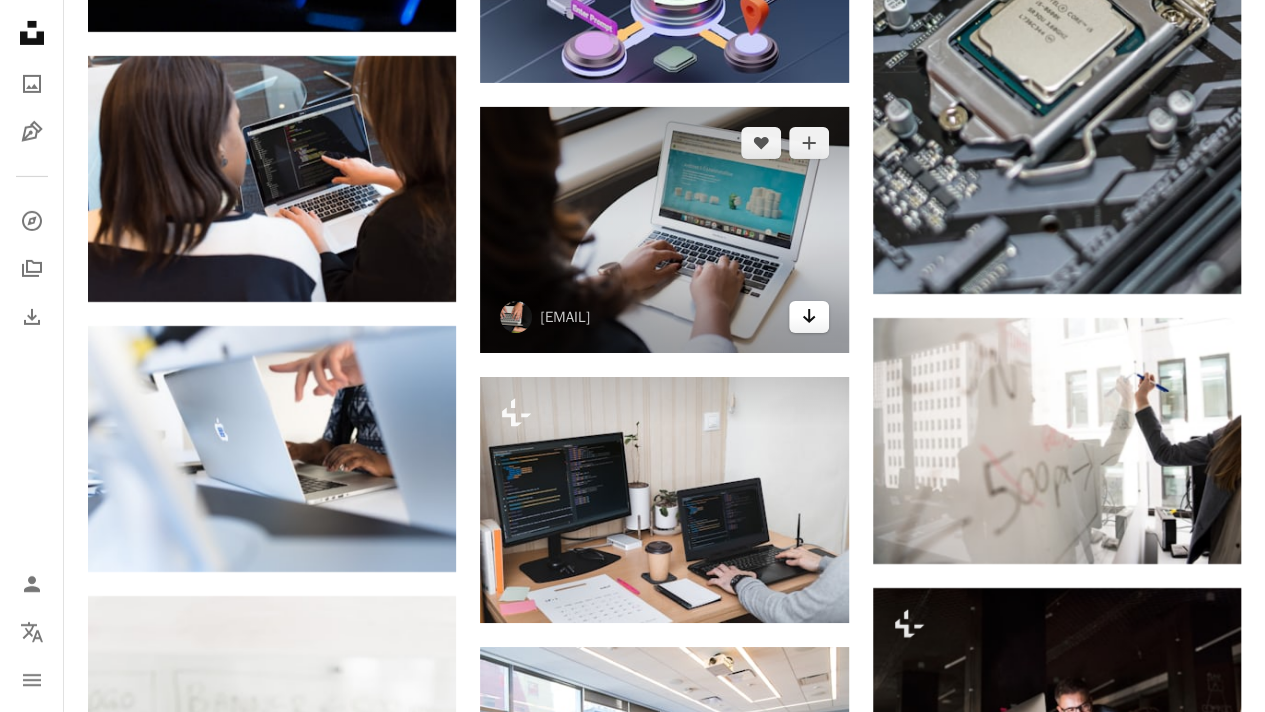 click on "Arrow pointing down" 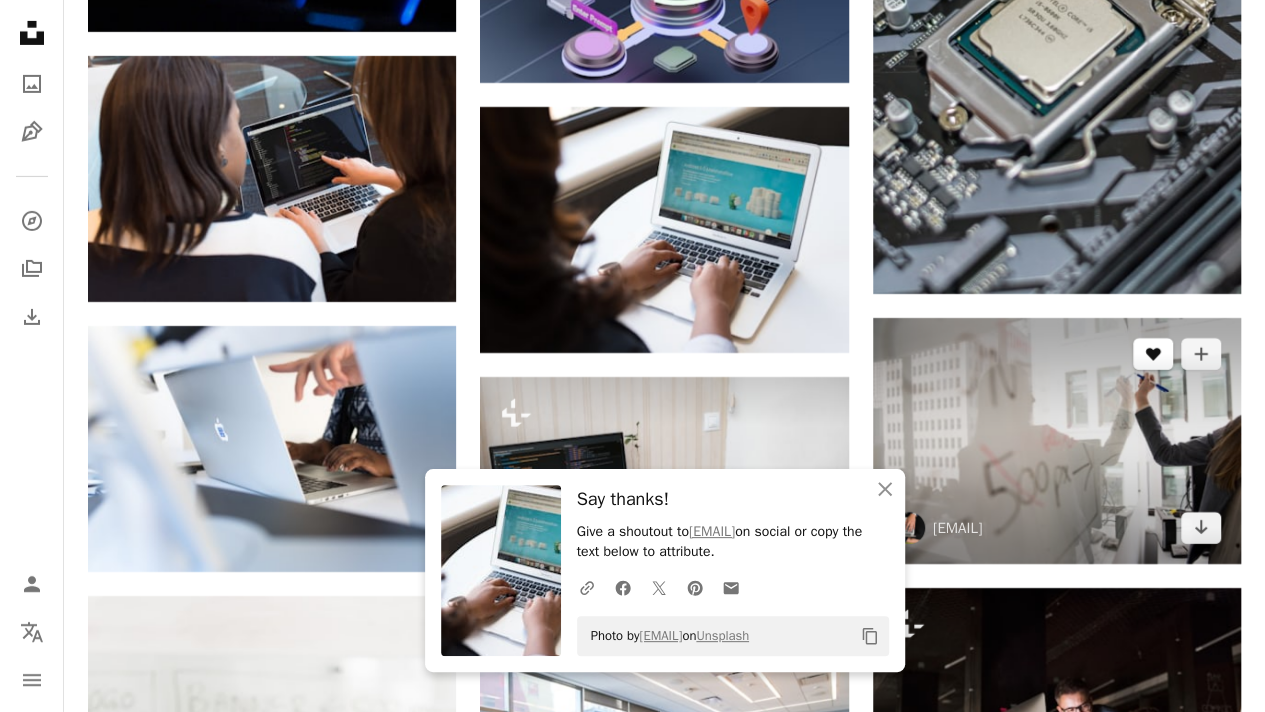 click on "A heart" at bounding box center (1153, 354) 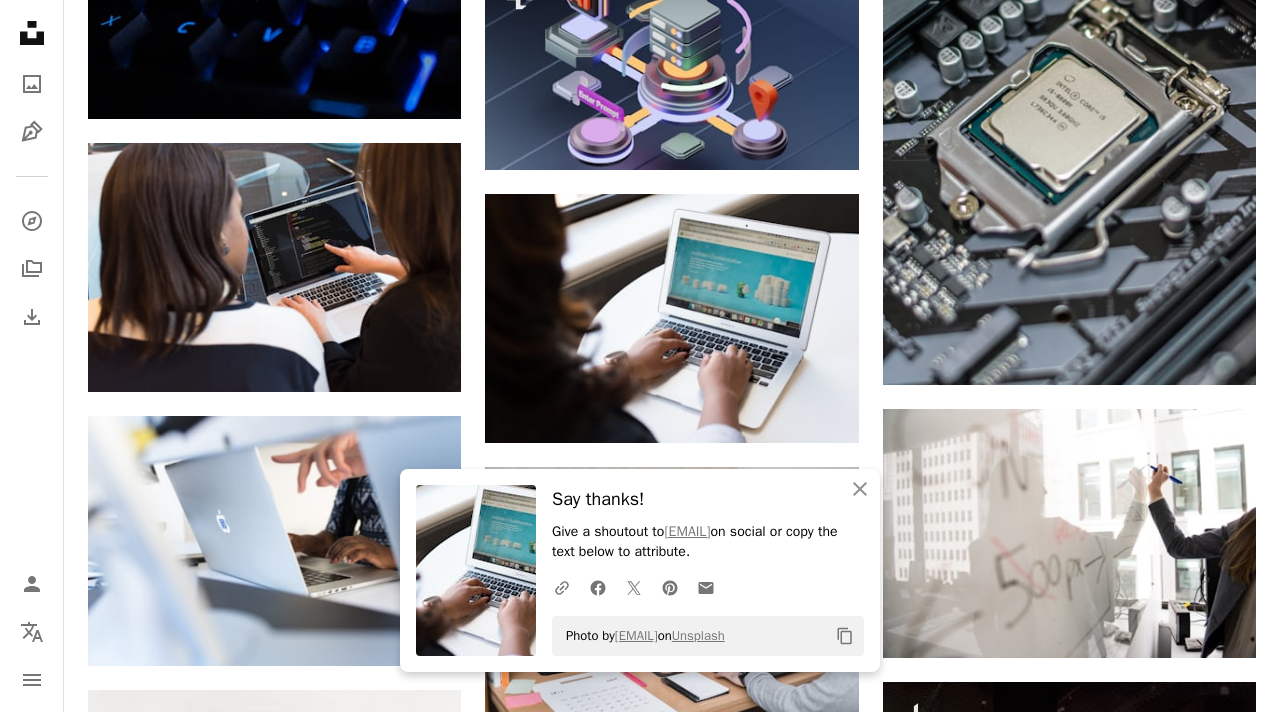 click on "An X shape With Squarespace, you can book clients, manage projects, and get paid. Get Started An X shape Close Say thanks! Give a shoutout to  [EMAIL]  on social or copy the text below to attribute. A URL sharing icon (chains) Facebook icon X (formerly Twitter) icon Pinterest icon An envelope Photo by  [EMAIL]  on  Unsplash
Copy content Join Unsplash Already have an account?  Login First name Last name Email Username  (only letters, numbers and underscores) Password  (min. 8 char) Join By joining, you agree to the  Terms  and  Privacy Policy ." at bounding box center [640, 6563] 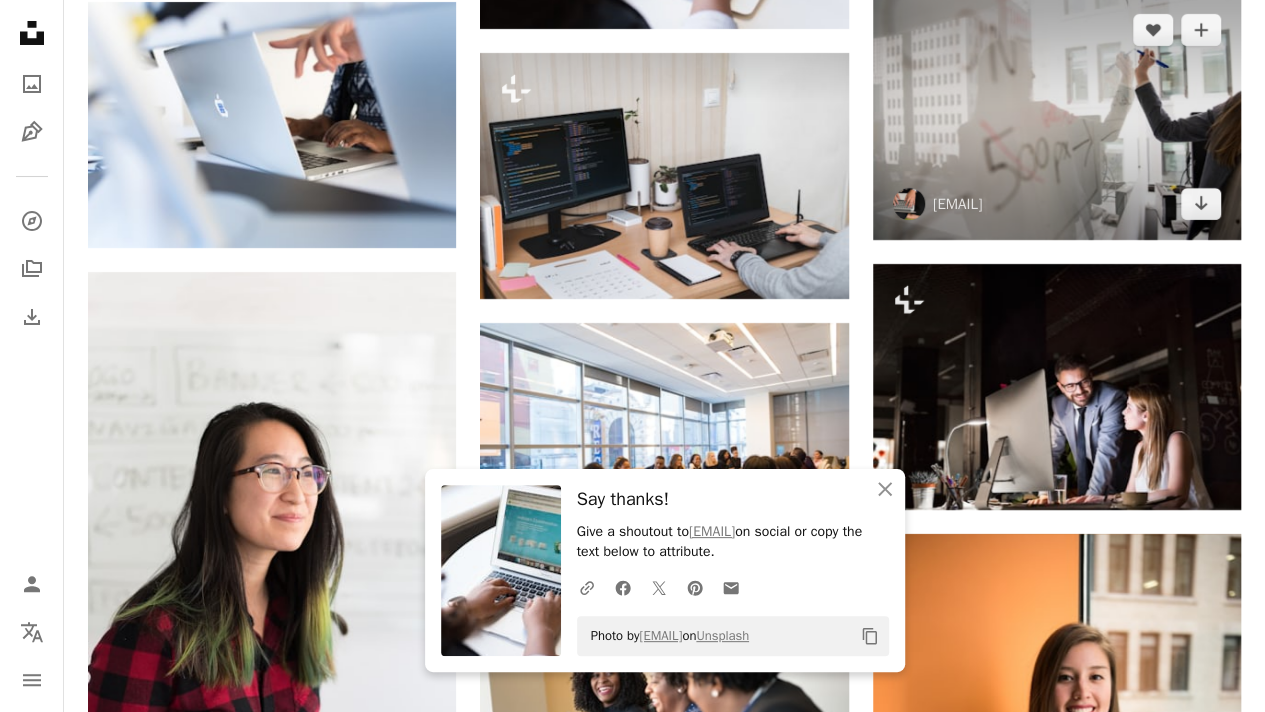 scroll, scrollTop: 7519, scrollLeft: 0, axis: vertical 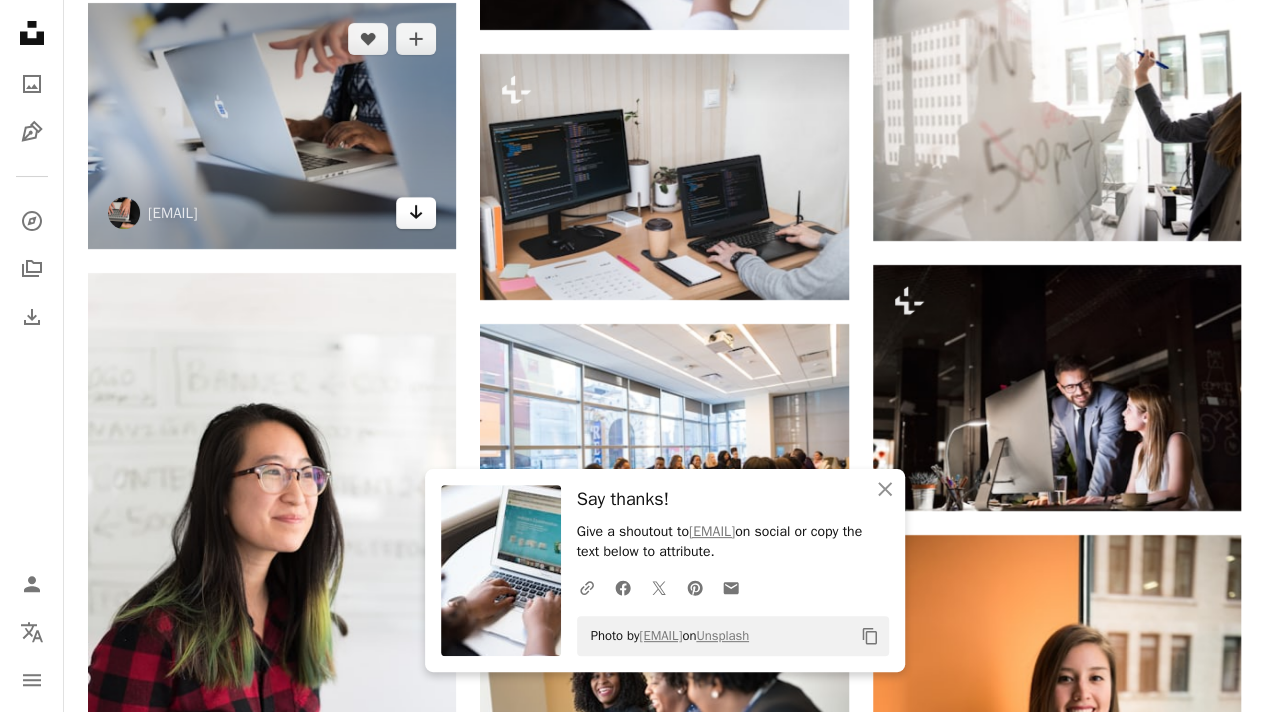 click on "Arrow pointing down" at bounding box center (416, 213) 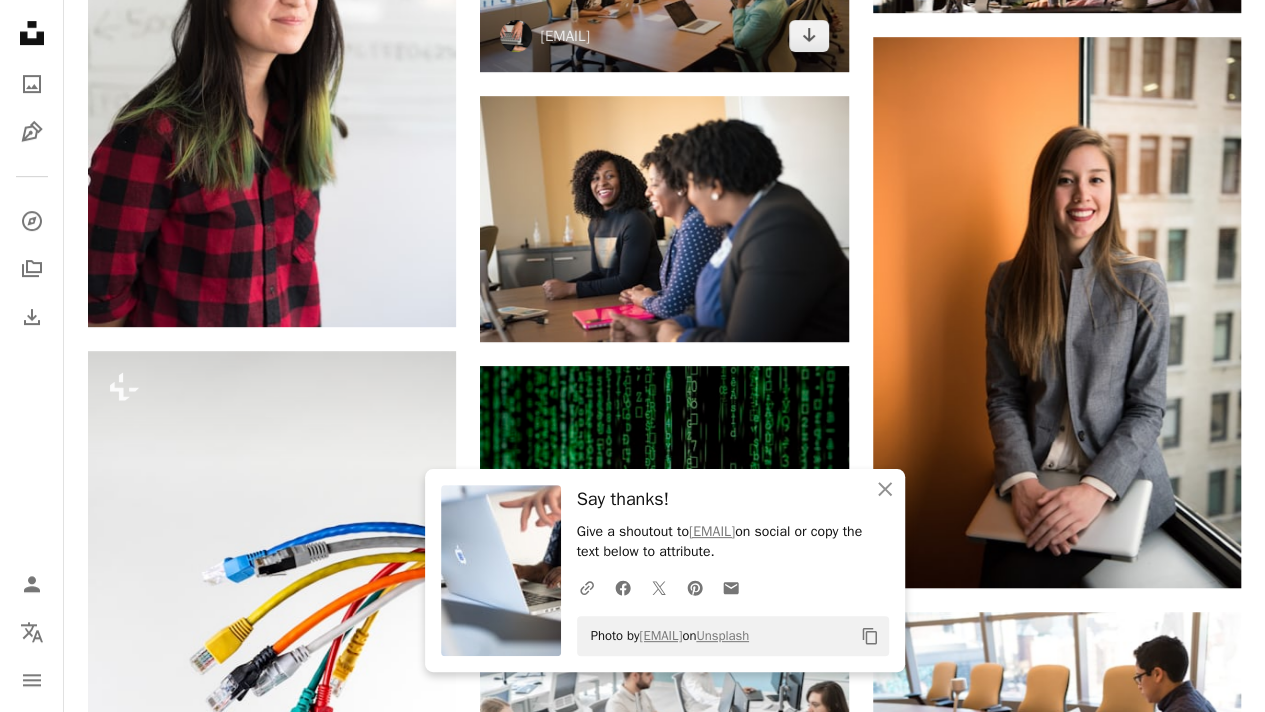 scroll, scrollTop: 8018, scrollLeft: 0, axis: vertical 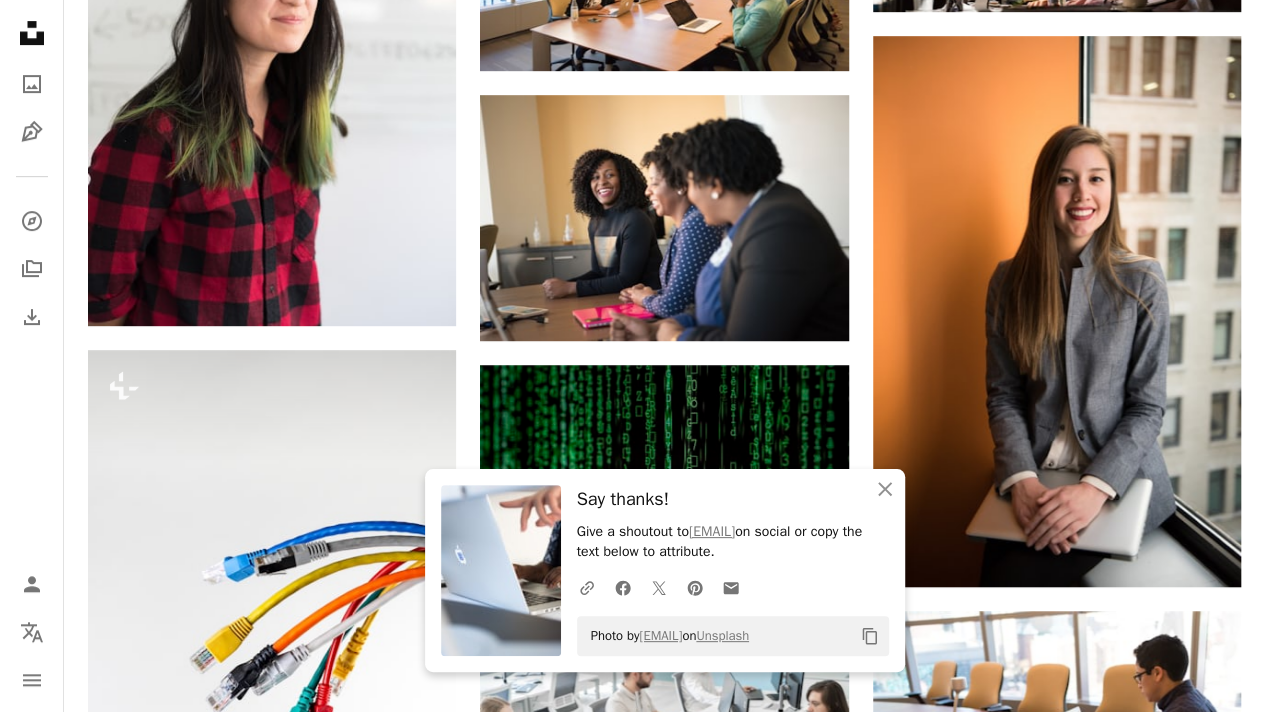 click on "Unsplash logo Unsplash Home A photo Pen Tool A compass A stack of folders Download Person Localization icon navigation menu" at bounding box center (32, 356) 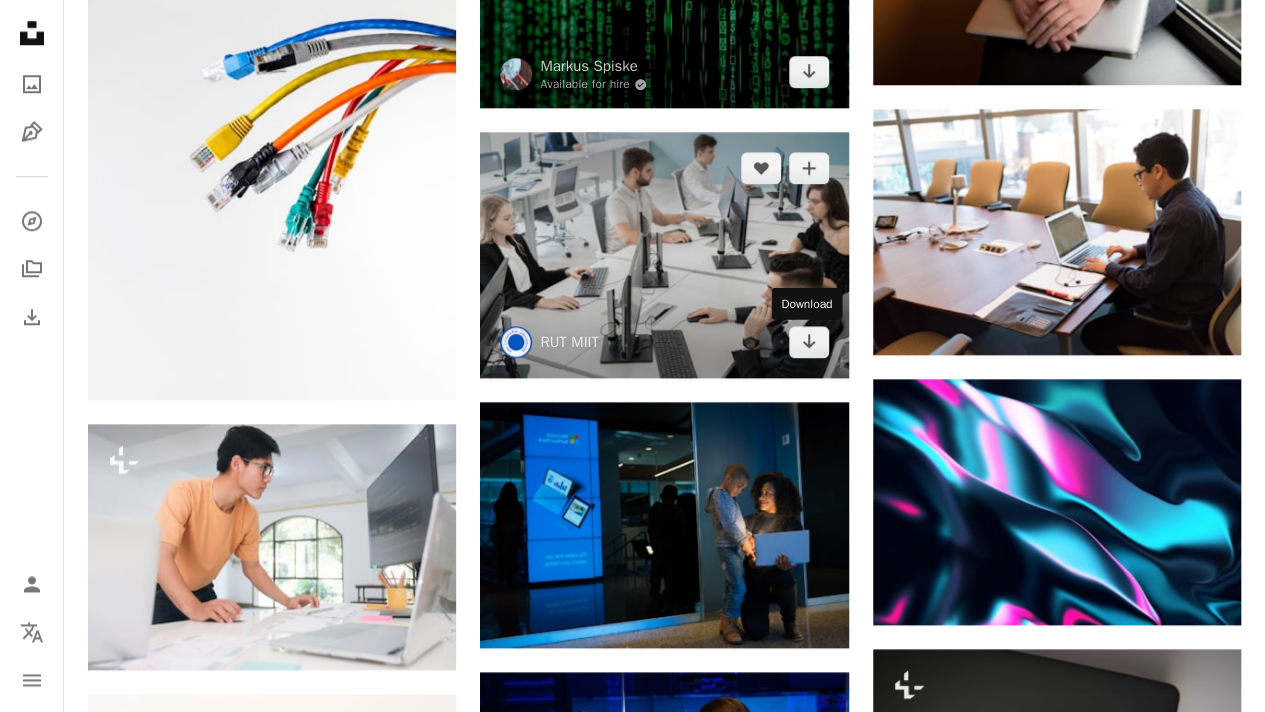 scroll, scrollTop: 8524, scrollLeft: 0, axis: vertical 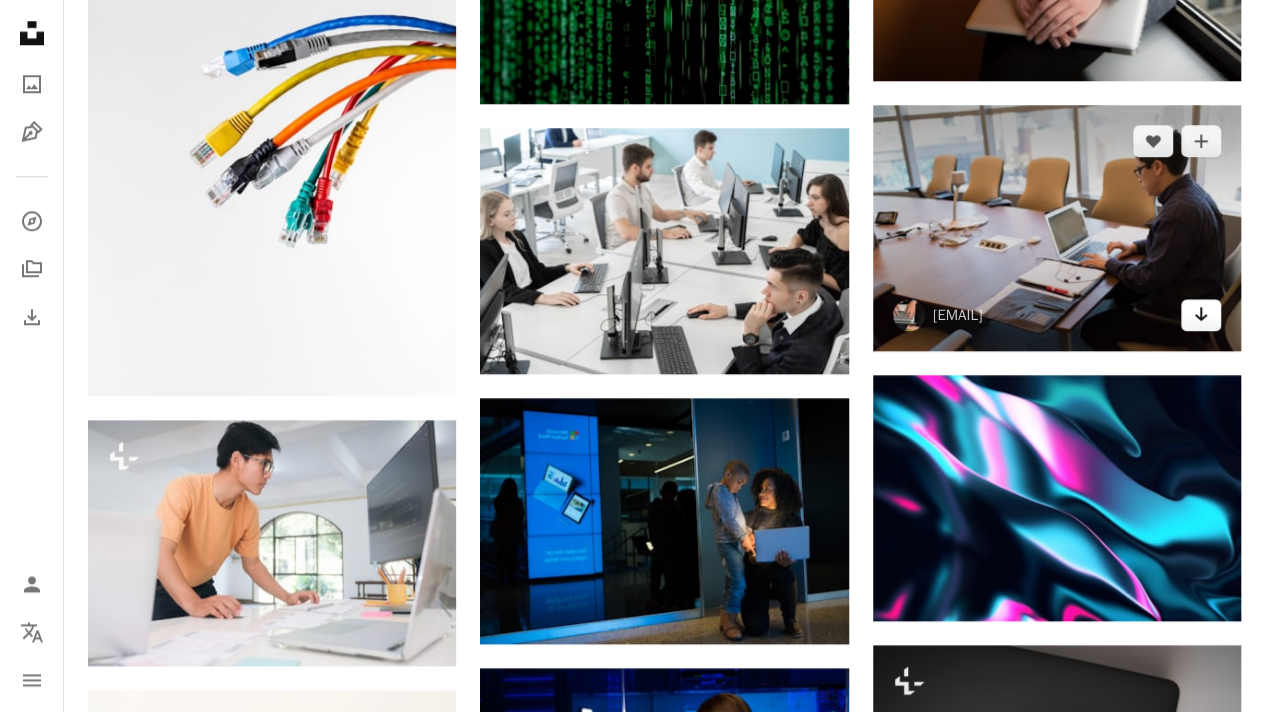 click 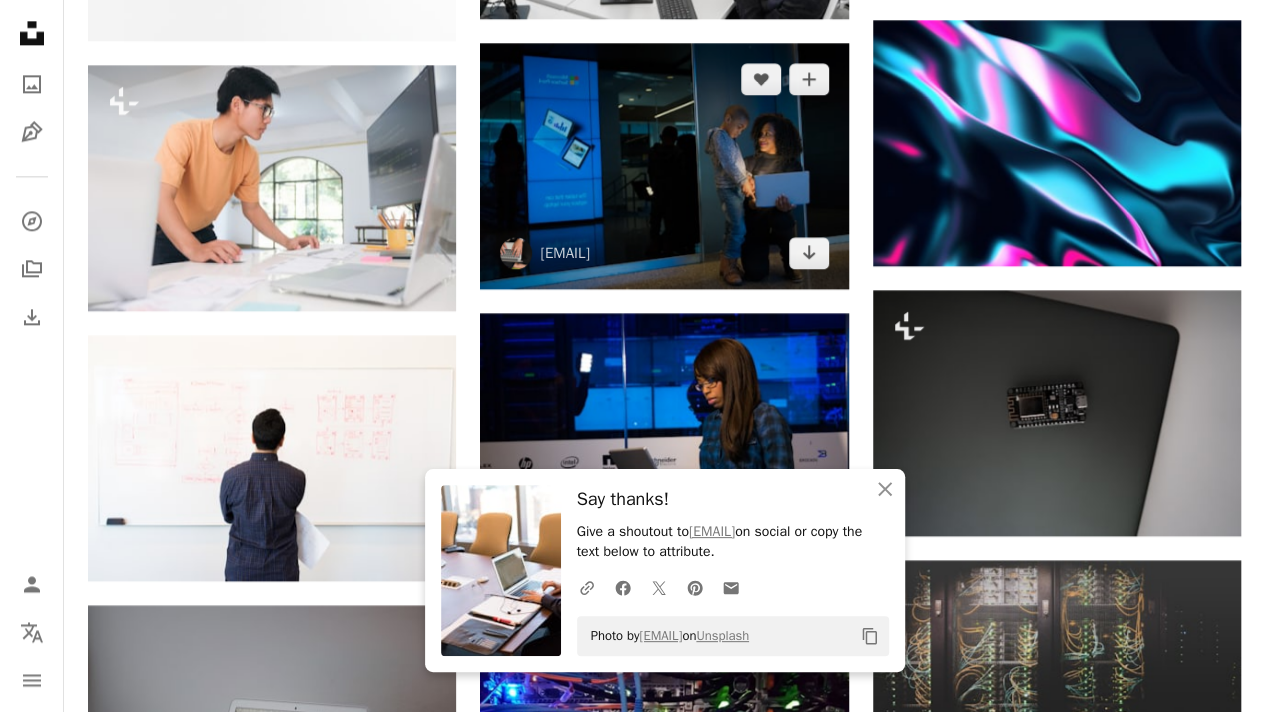scroll, scrollTop: 8880, scrollLeft: 0, axis: vertical 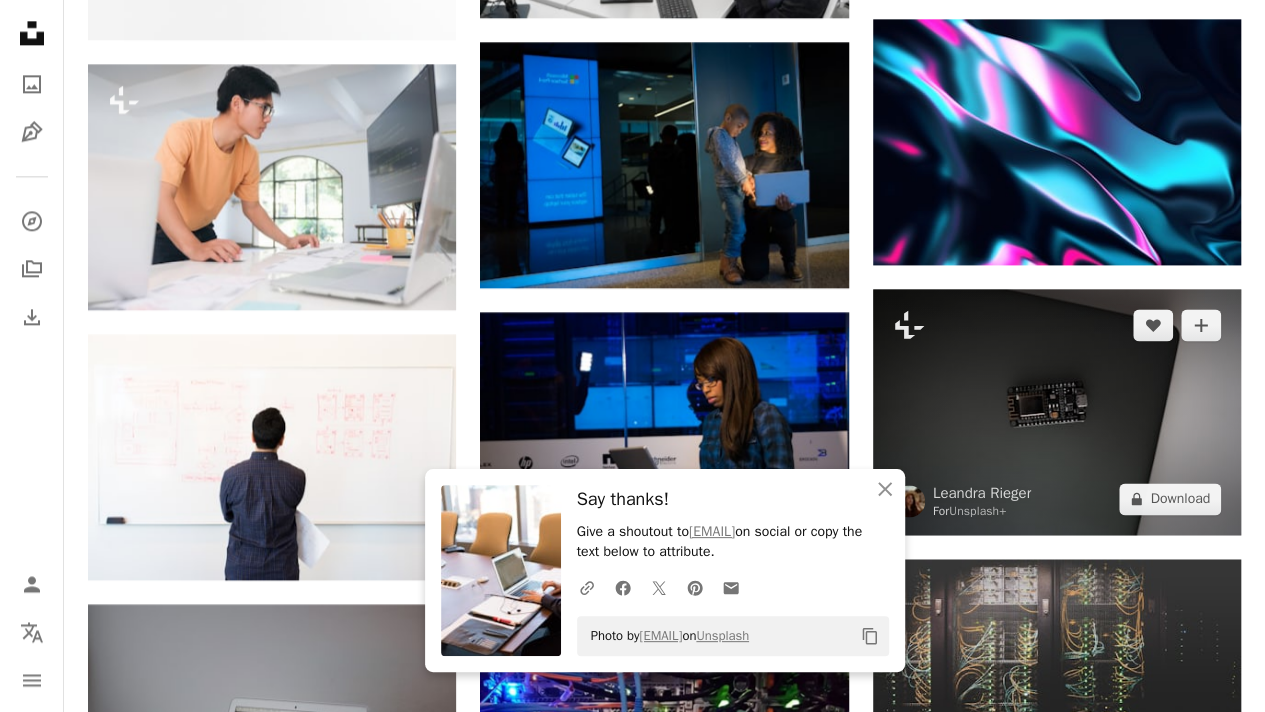 click at bounding box center [1057, 412] 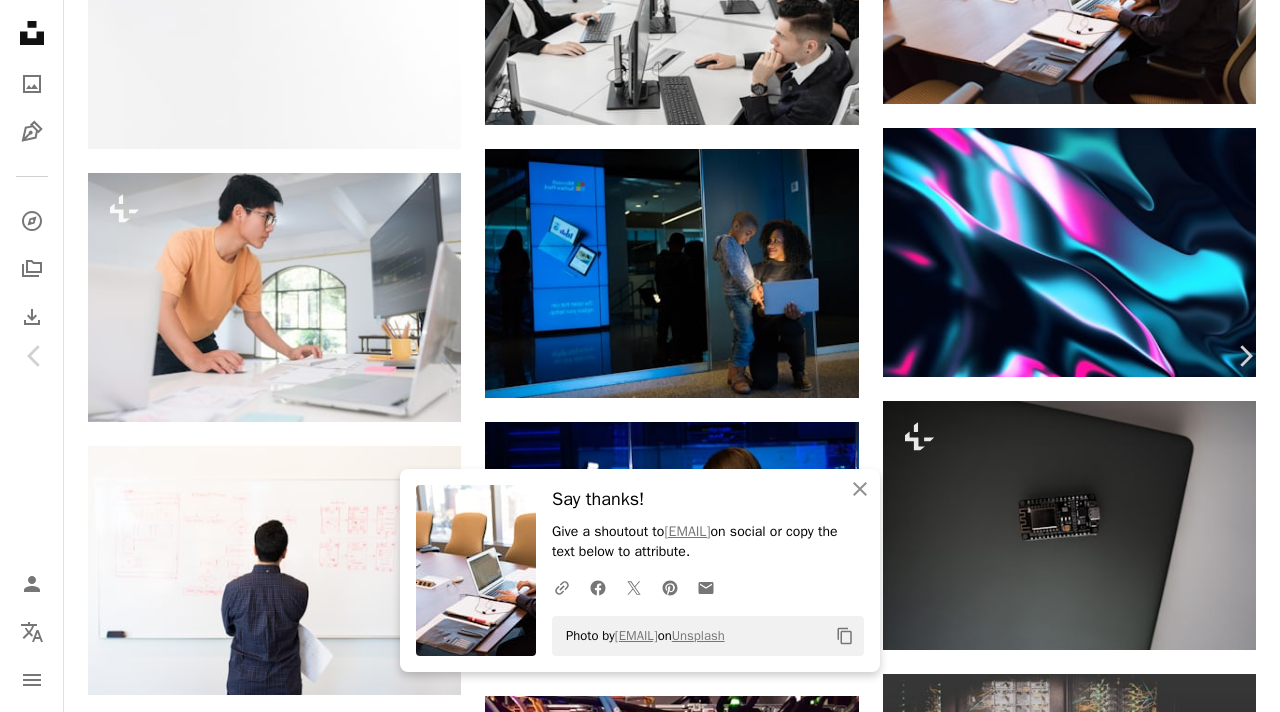 click on "Unsplash logo Unsplash Home A photo Pen Tool A compass A stack of folders Download Person Localization icon navigation menu A magnifying glass ** An X shape Visual search Get Unsplash+ Log in Submit an image Browse premium images on iStock  |  20% off at iStock  ↗ Browse premium images on iStock 20% off at iStock  ↗ View more  ↗ View more on iStock  ↗ A photo Photos   2.5k Pen Tool Illustrations   365 A stack of folders Collections   12k A group of people Users   3.5k A copyright icon © License Arrow down Aspect ratio Orientation Arrow down Unfold Sort by  Relevance Arrow down Filters Filters IT Chevron right person computer electronic work pc engineer tech diversity stem woman women of colour technologist ux designer software engineer Plus sign for Unsplash+ A heart A plus sign [FIRST] [LAST] For  Unsplash+ A lock Download A heart A plus sign [EMAIL] Arrow pointing down Plus sign for Unsplash+ A heart A plus sign Getty Images For  Unsplash+ A lock Download A heart A heart" at bounding box center [640, -2179] 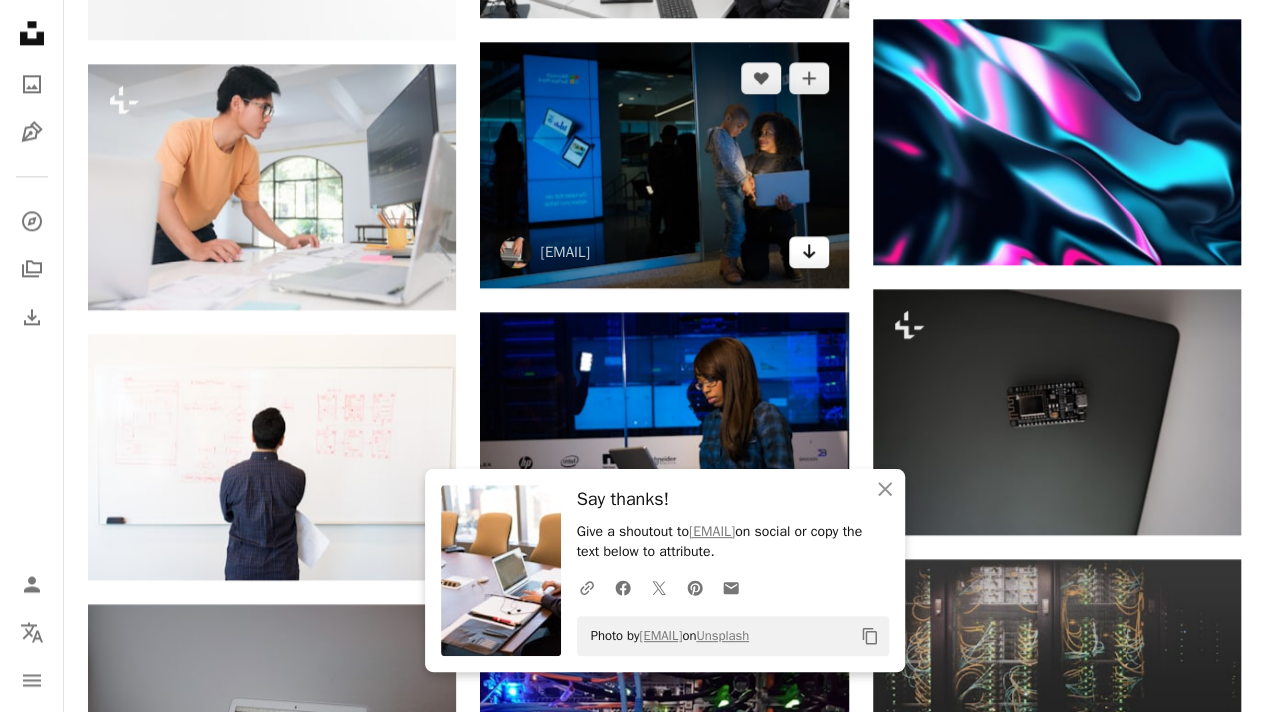 click on "Arrow pointing down" 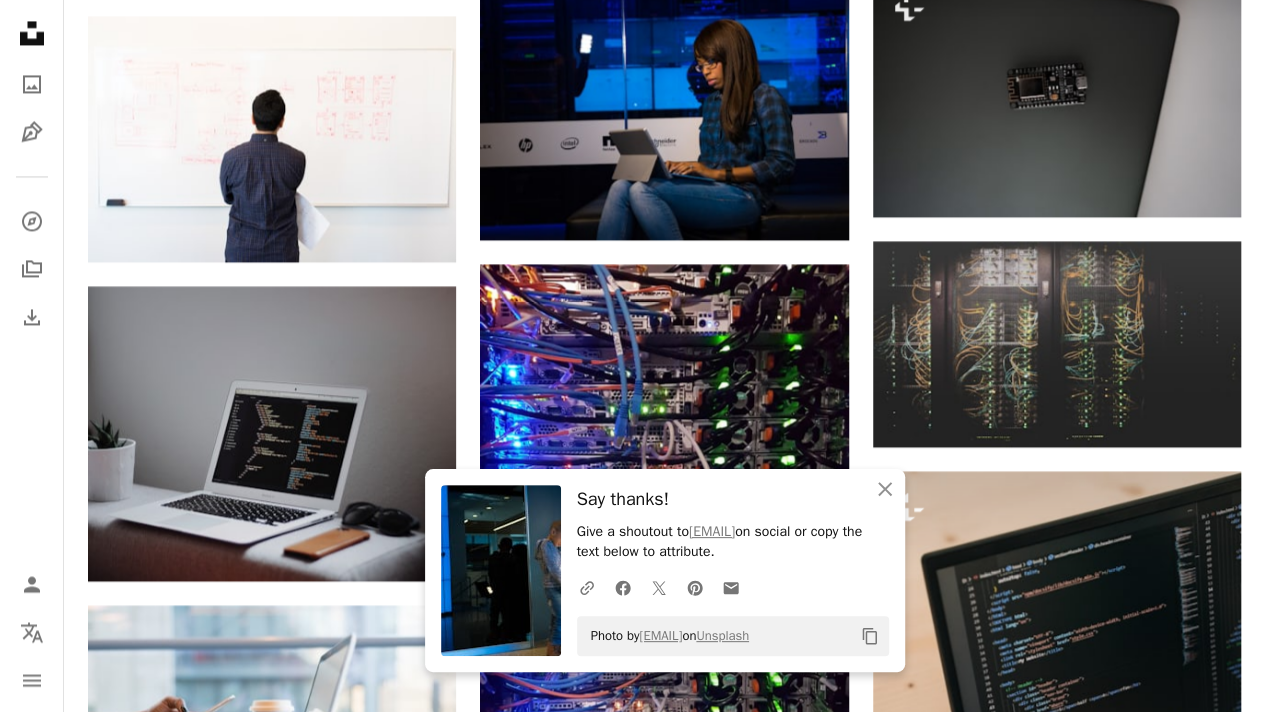scroll, scrollTop: 9209, scrollLeft: 0, axis: vertical 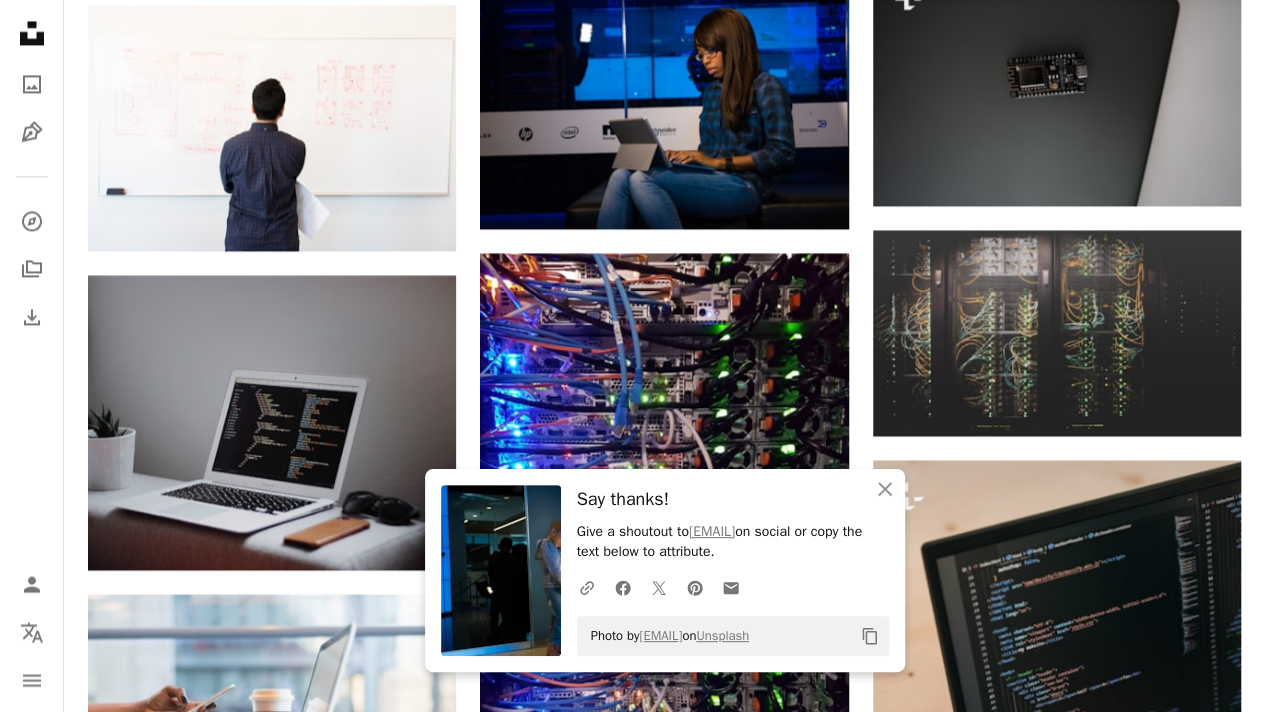click on "Unsplash logo Unsplash Home A photo Pen Tool A compass A stack of folders Download Person Localization icon navigation menu" at bounding box center (32, 356) 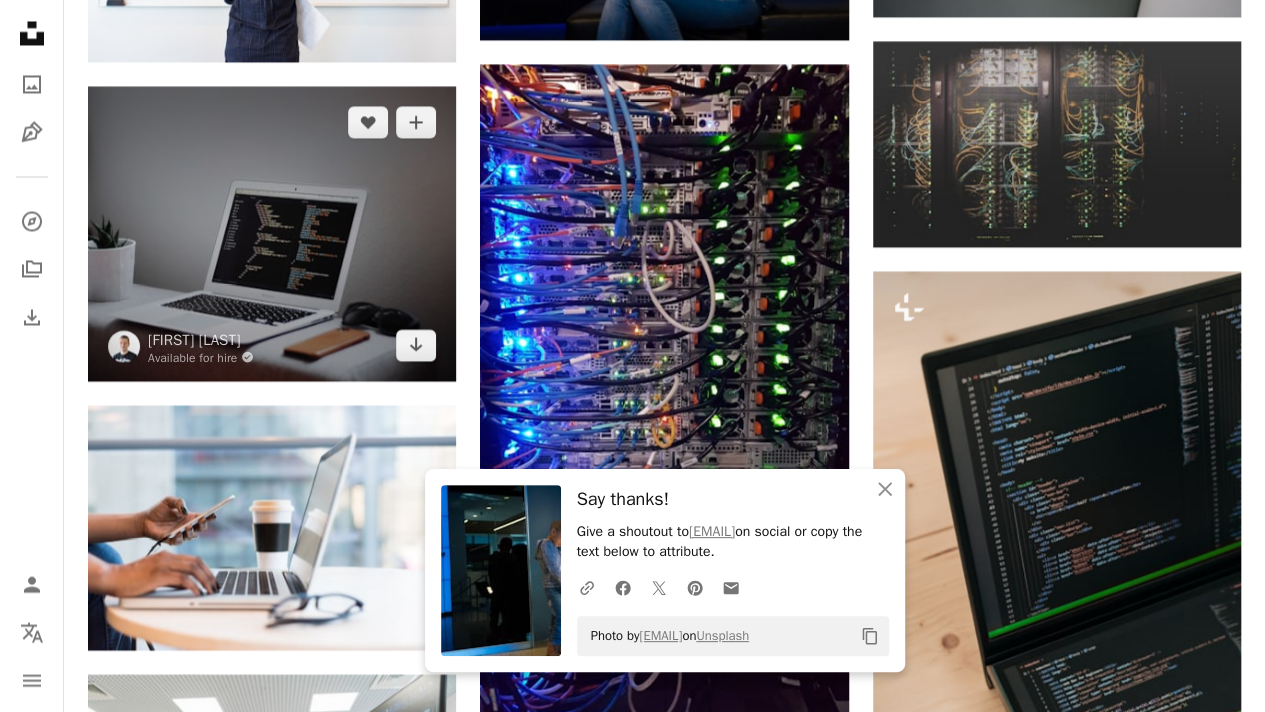 scroll, scrollTop: 9399, scrollLeft: 0, axis: vertical 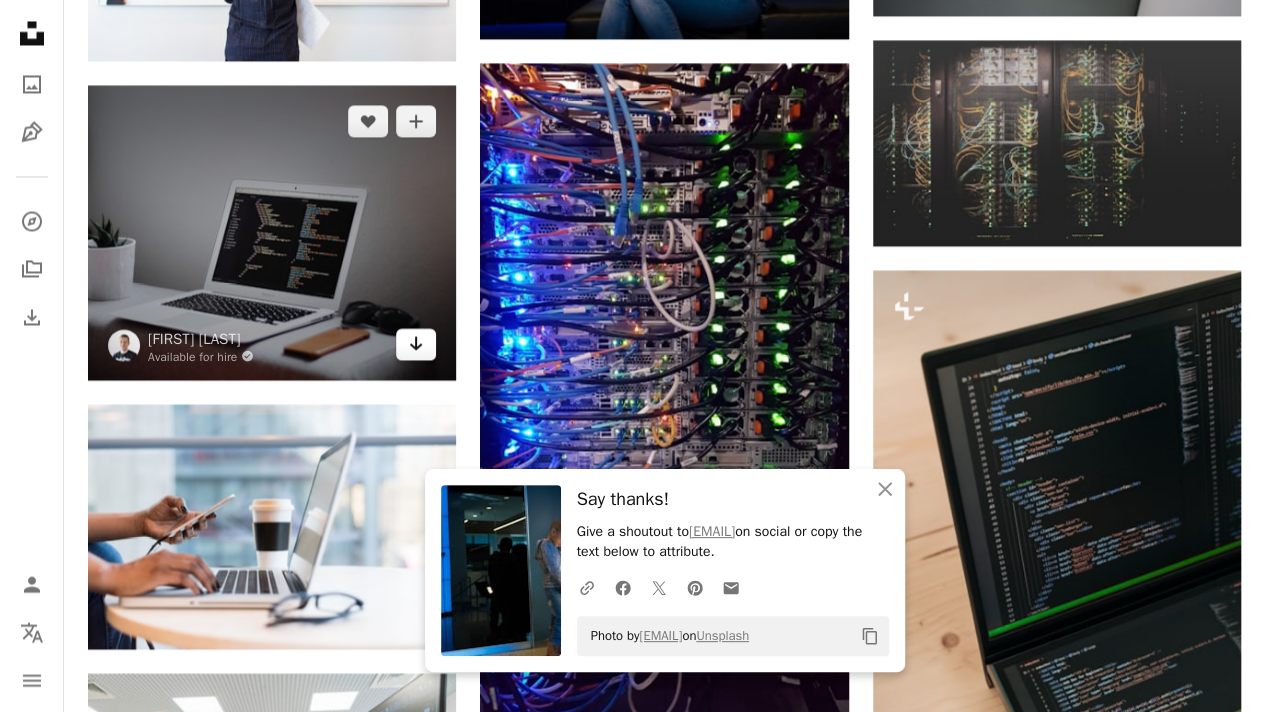click on "Arrow pointing down" 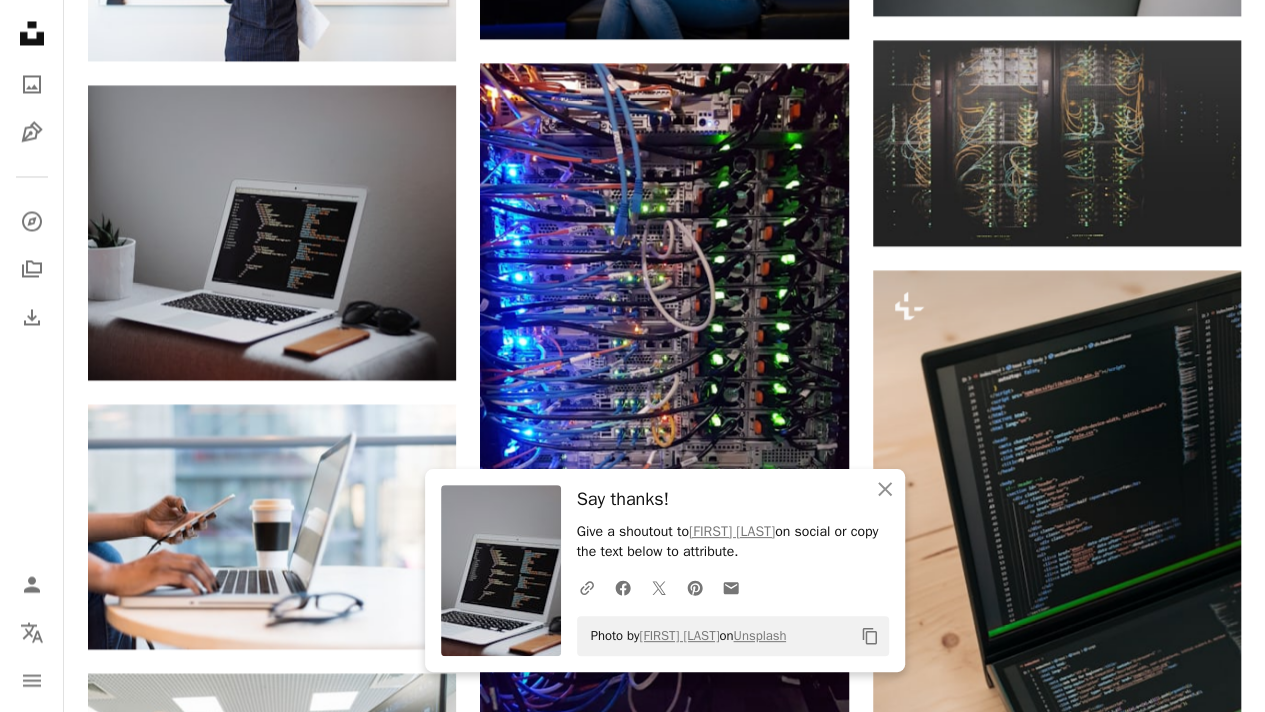 click on "Unsplash logo Unsplash Home A photo Pen Tool A compass A stack of folders Download Person Localization icon navigation menu" at bounding box center (32, 356) 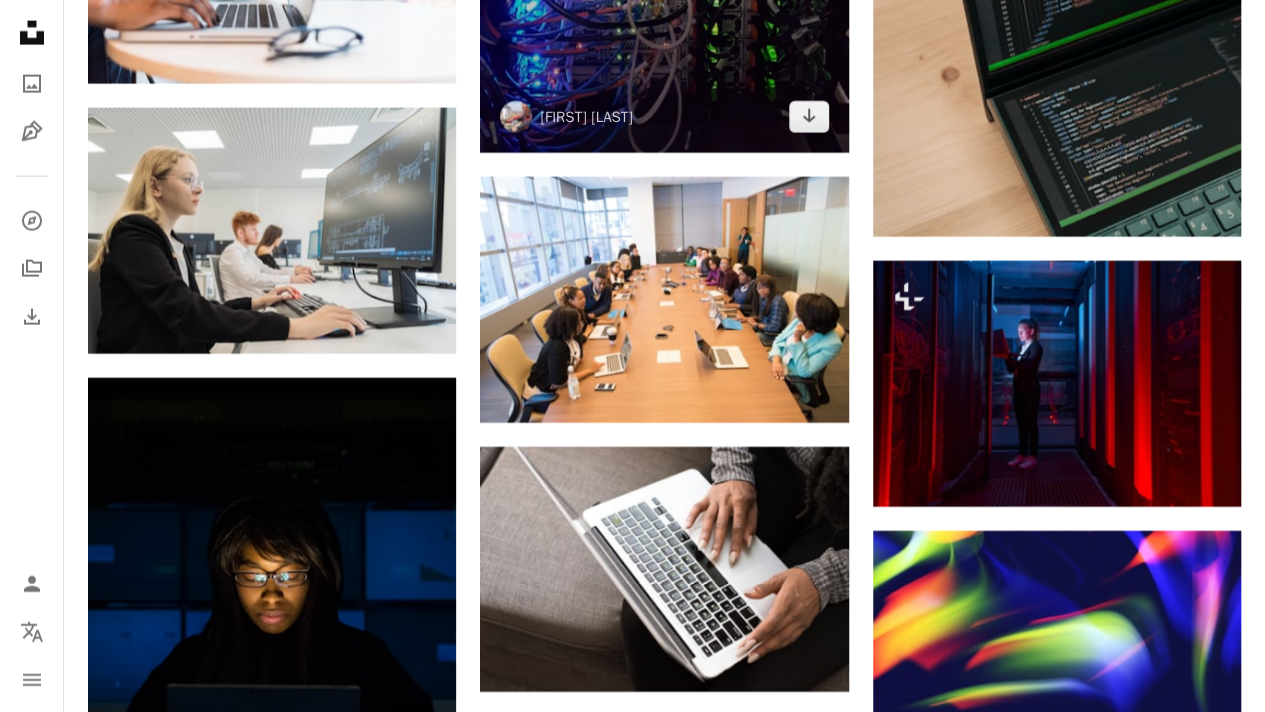 scroll, scrollTop: 9973, scrollLeft: 0, axis: vertical 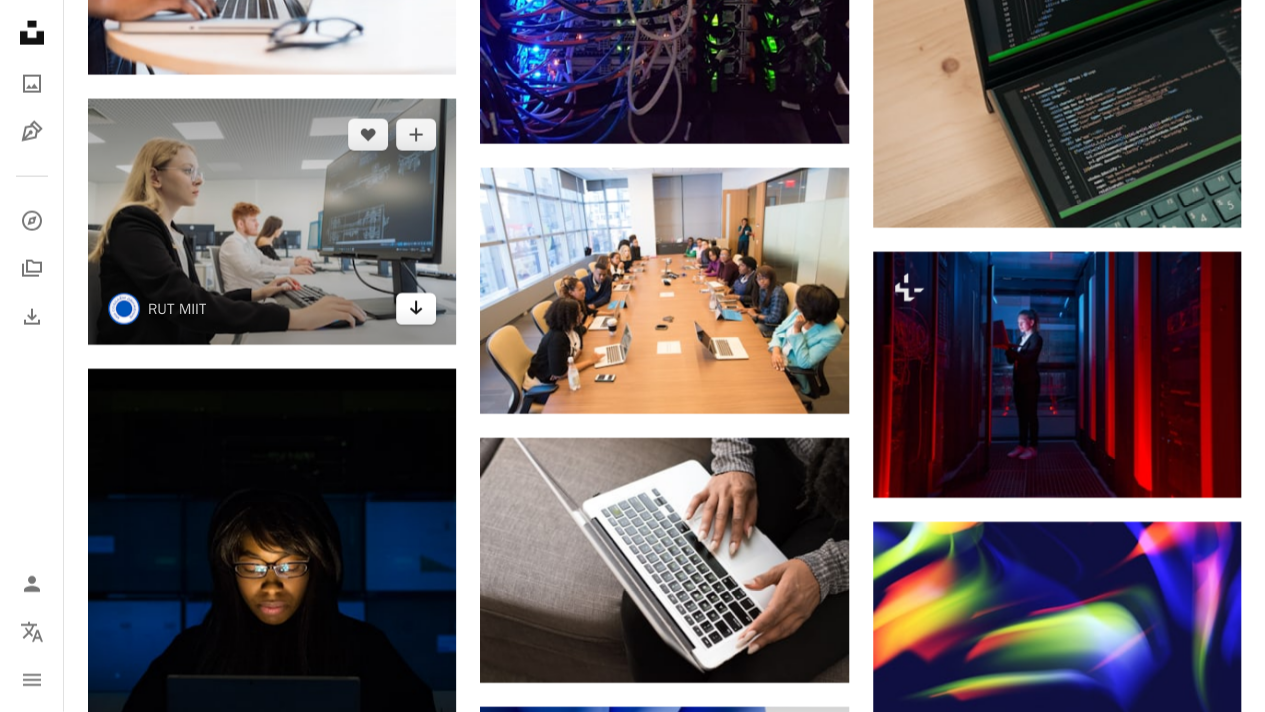 click on "Arrow pointing down" 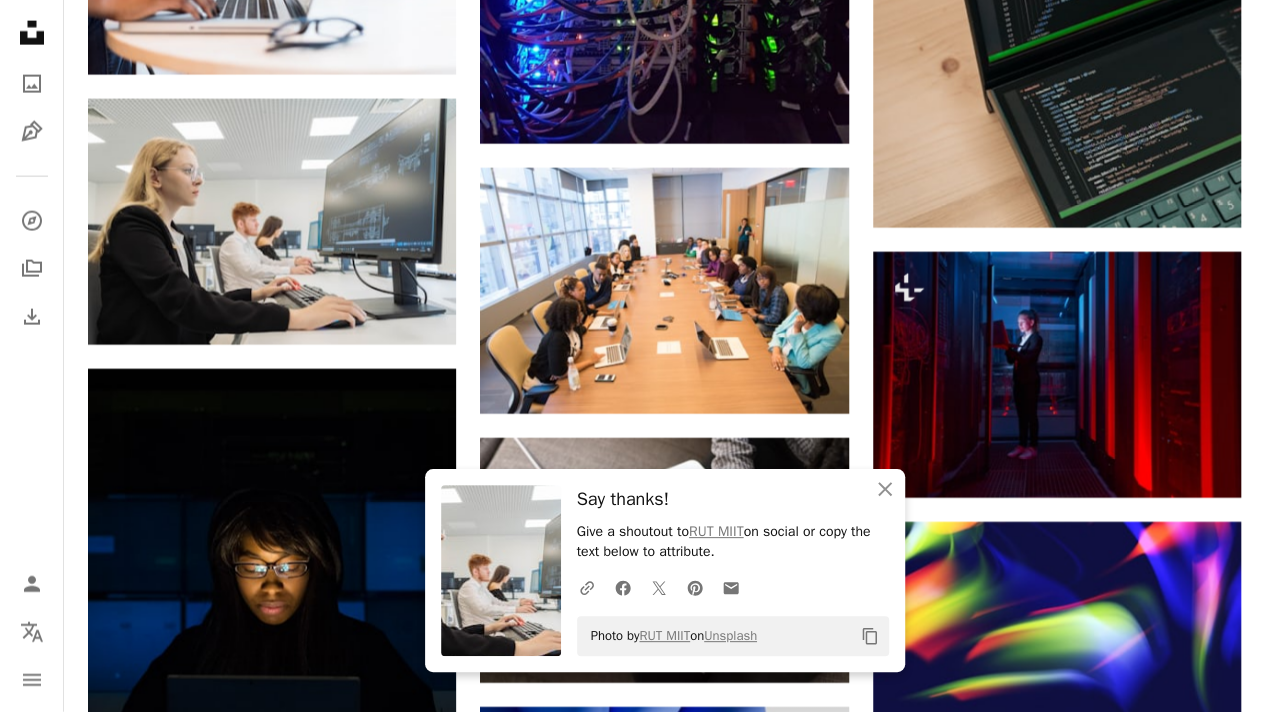 click on "Unsplash logo Unsplash Home A photo Pen Tool A compass A stack of folders Download Person Localization icon navigation menu" at bounding box center (32, 356) 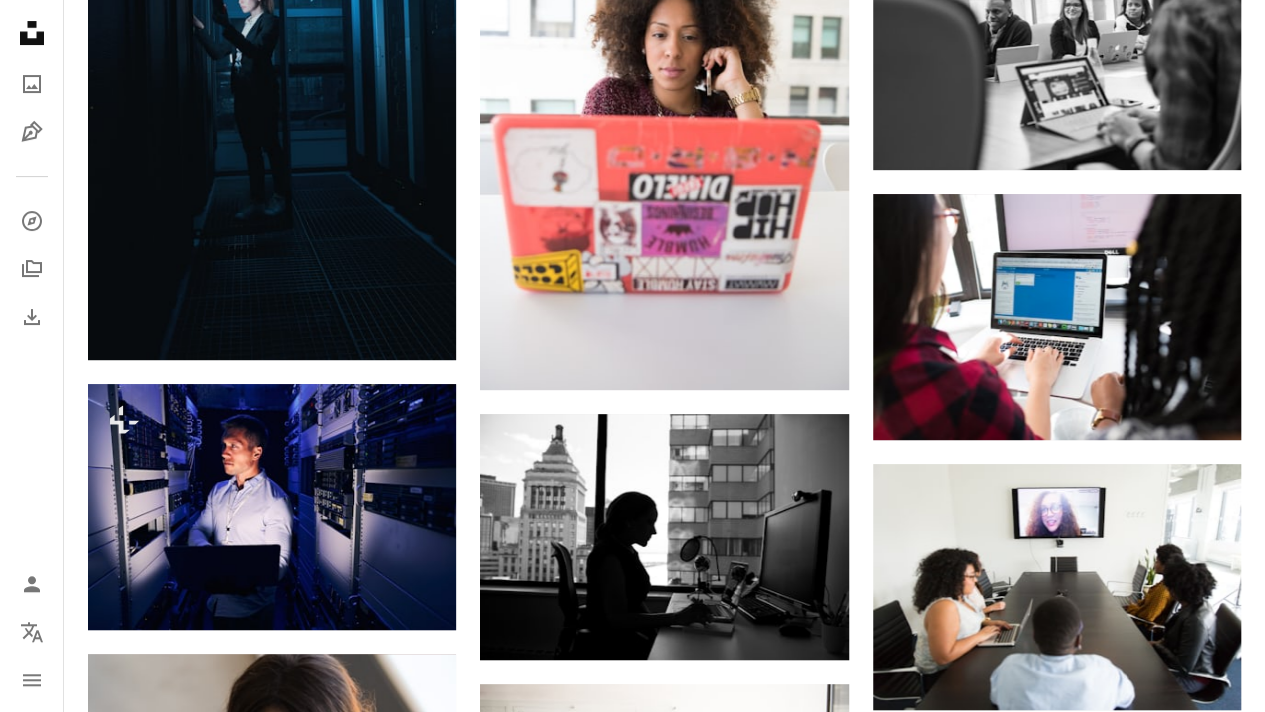 scroll, scrollTop: 11661, scrollLeft: 0, axis: vertical 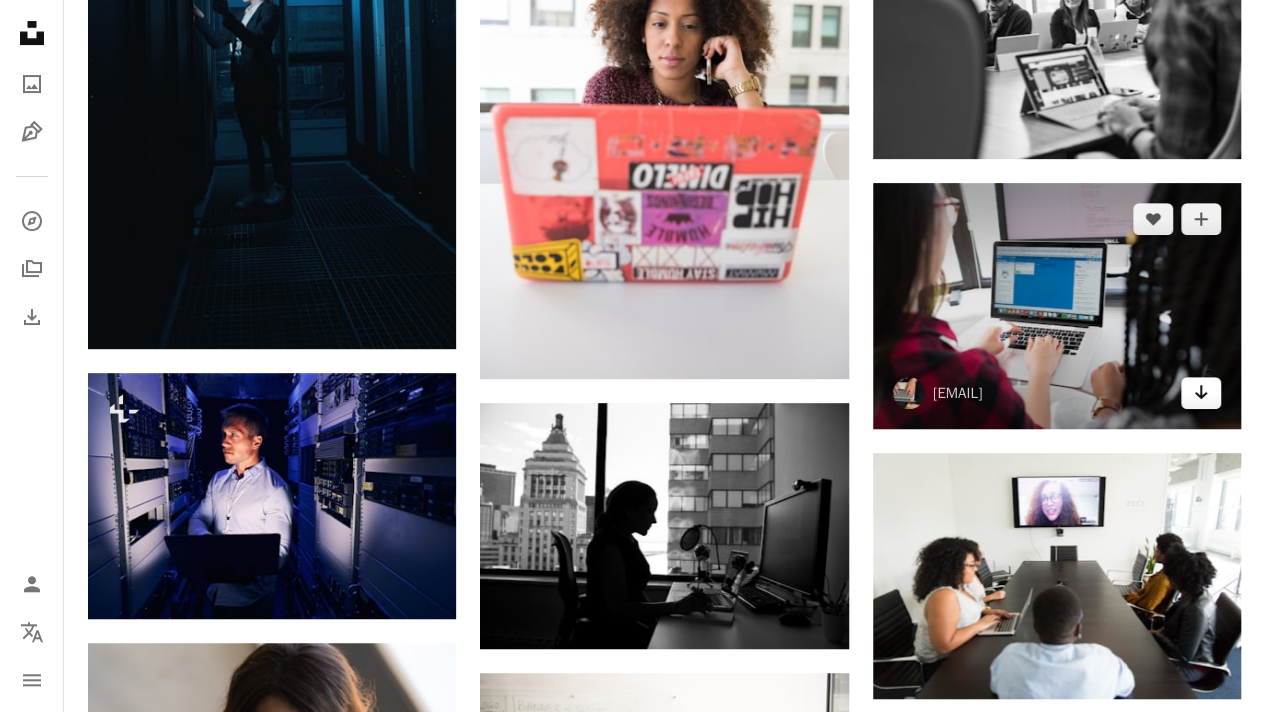 click on "Arrow pointing down" 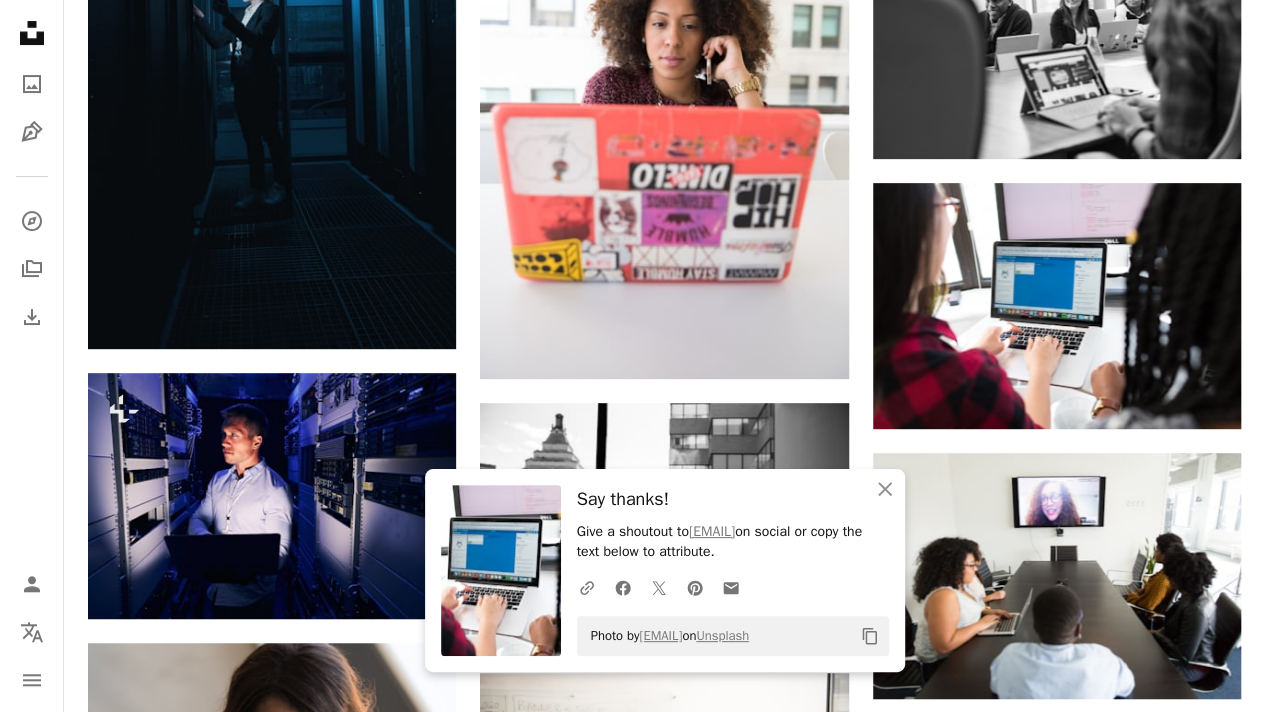 click on "Unsplash logo Unsplash Home A photo Pen Tool A compass A stack of folders Download Person Localization icon navigation menu" at bounding box center (32, 356) 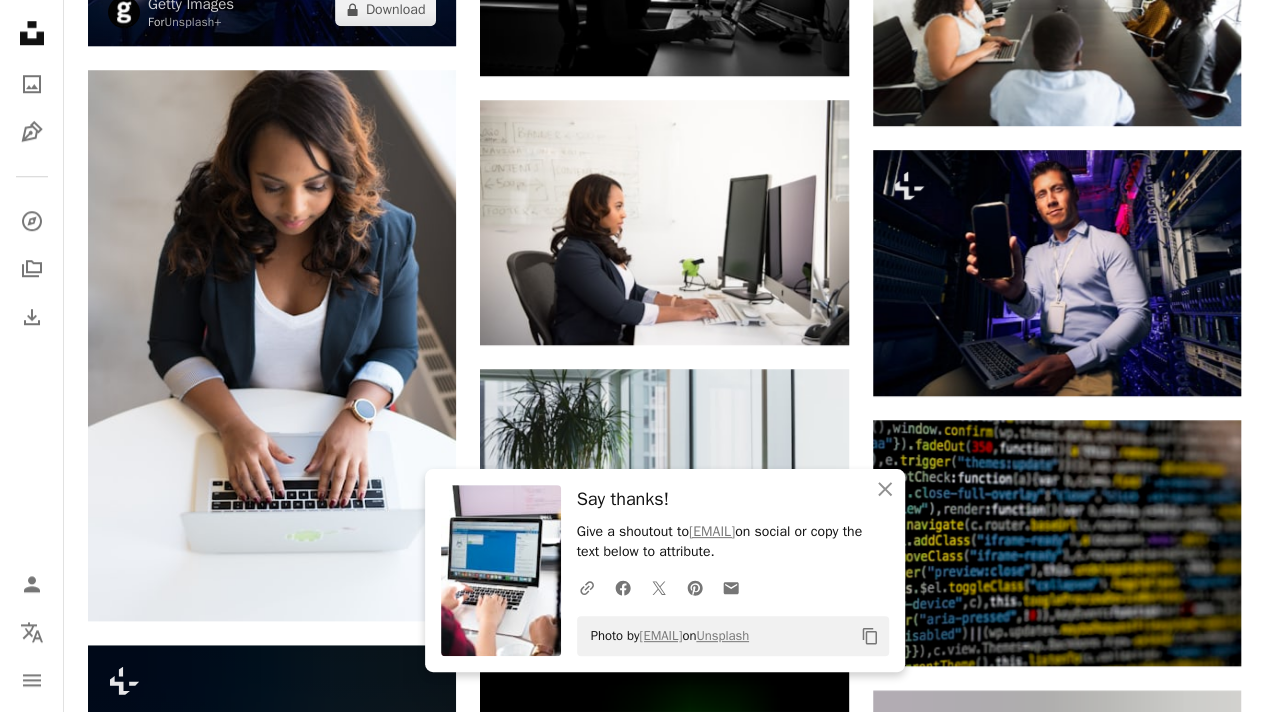 scroll, scrollTop: 12288, scrollLeft: 0, axis: vertical 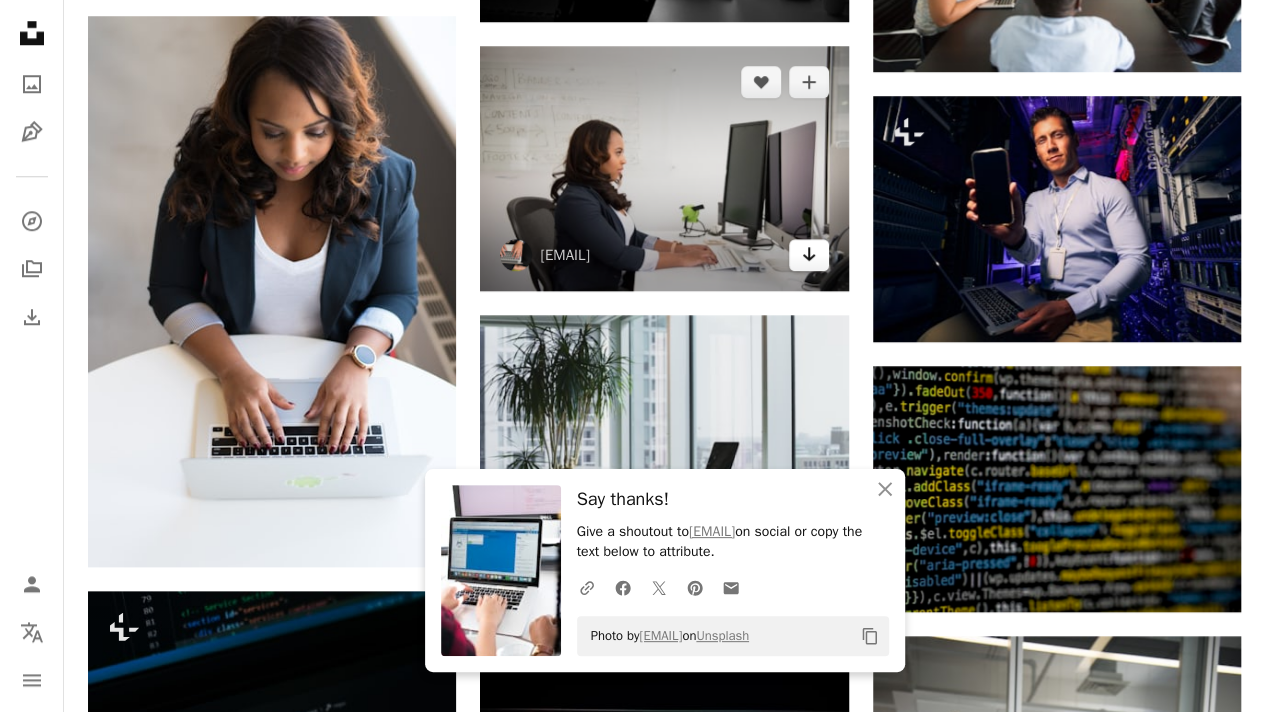 click on "Arrow pointing down" 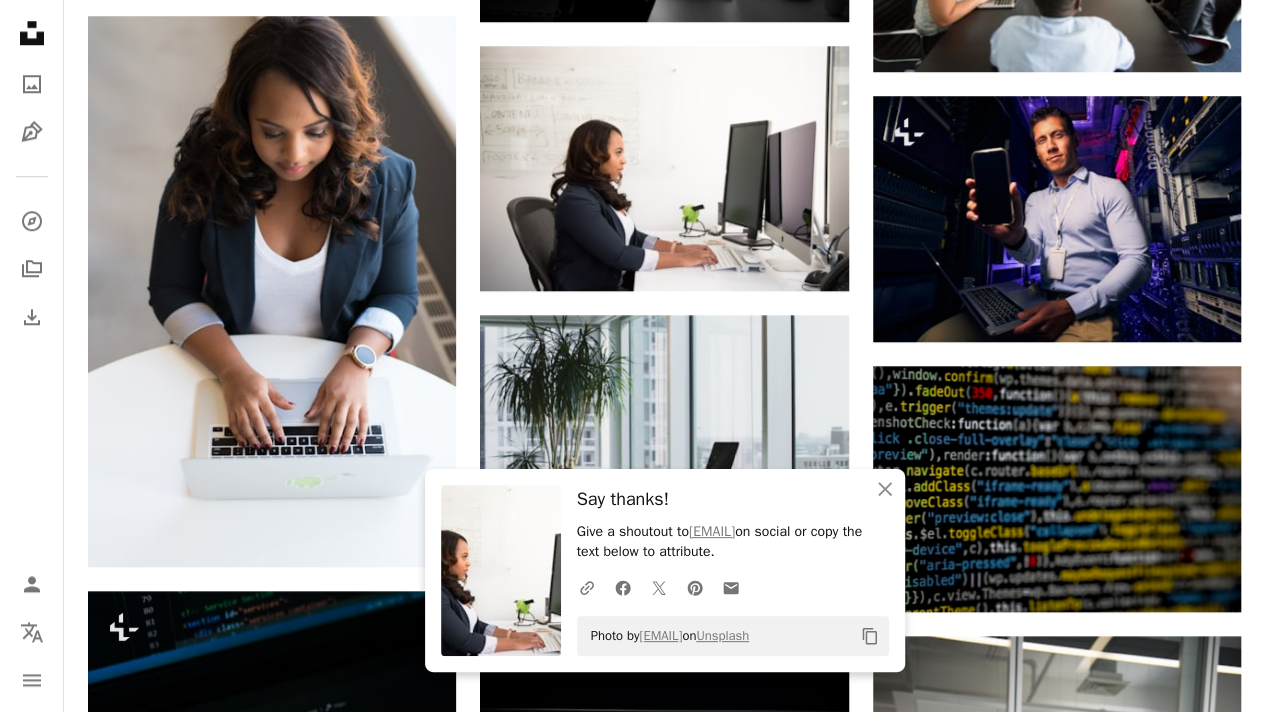 click on "Unsplash logo Unsplash Home A photo Pen Tool A compass A stack of folders Download Person Localization icon navigation menu" at bounding box center (32, 356) 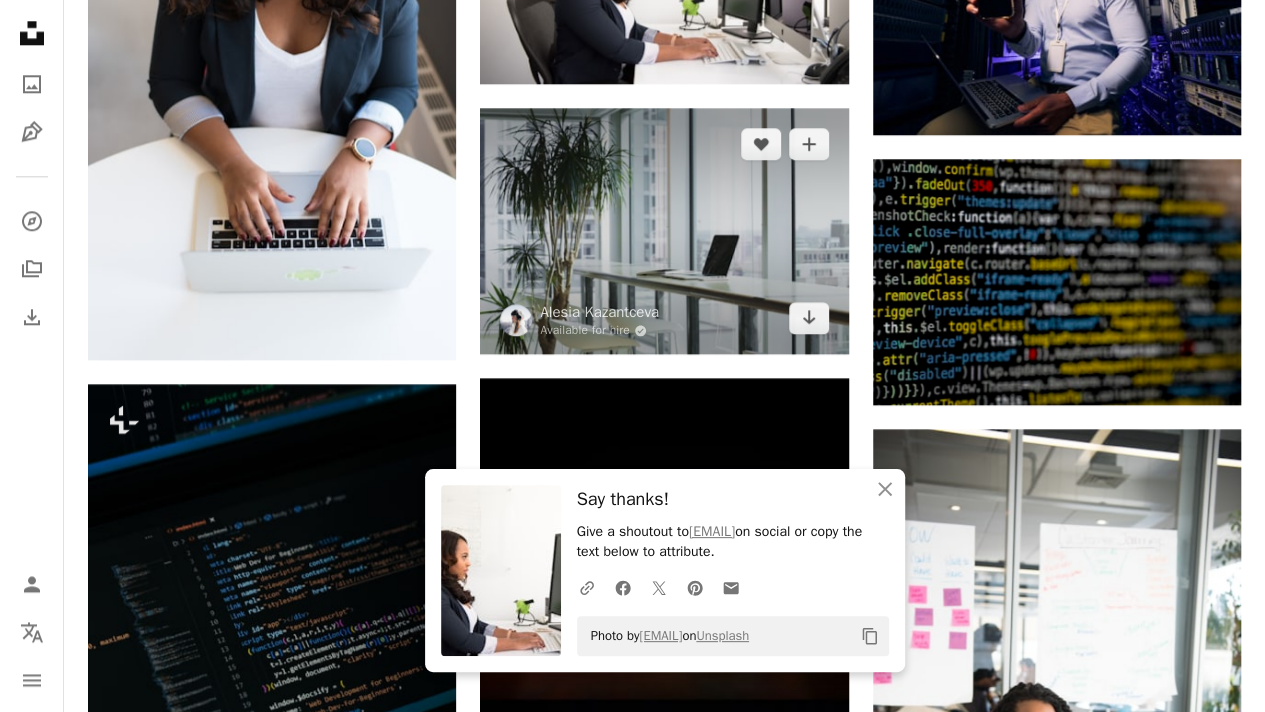 scroll, scrollTop: 12496, scrollLeft: 0, axis: vertical 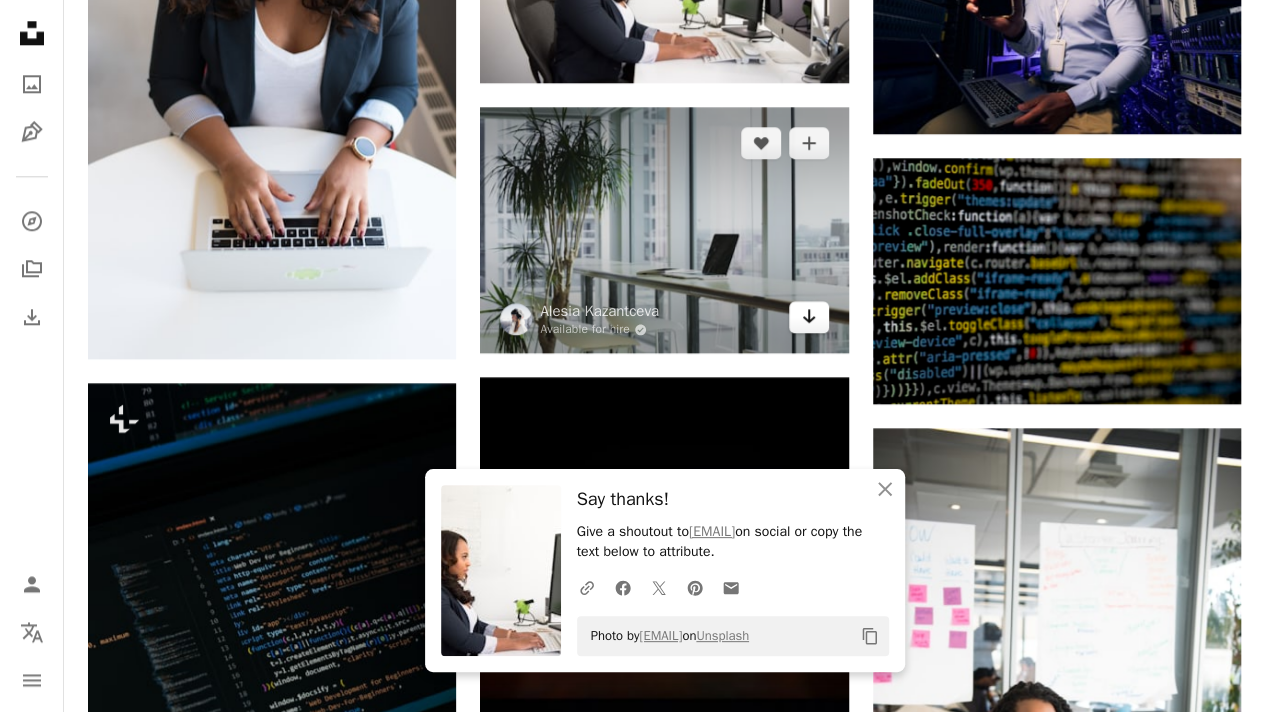 click on "Arrow pointing down" at bounding box center (809, 317) 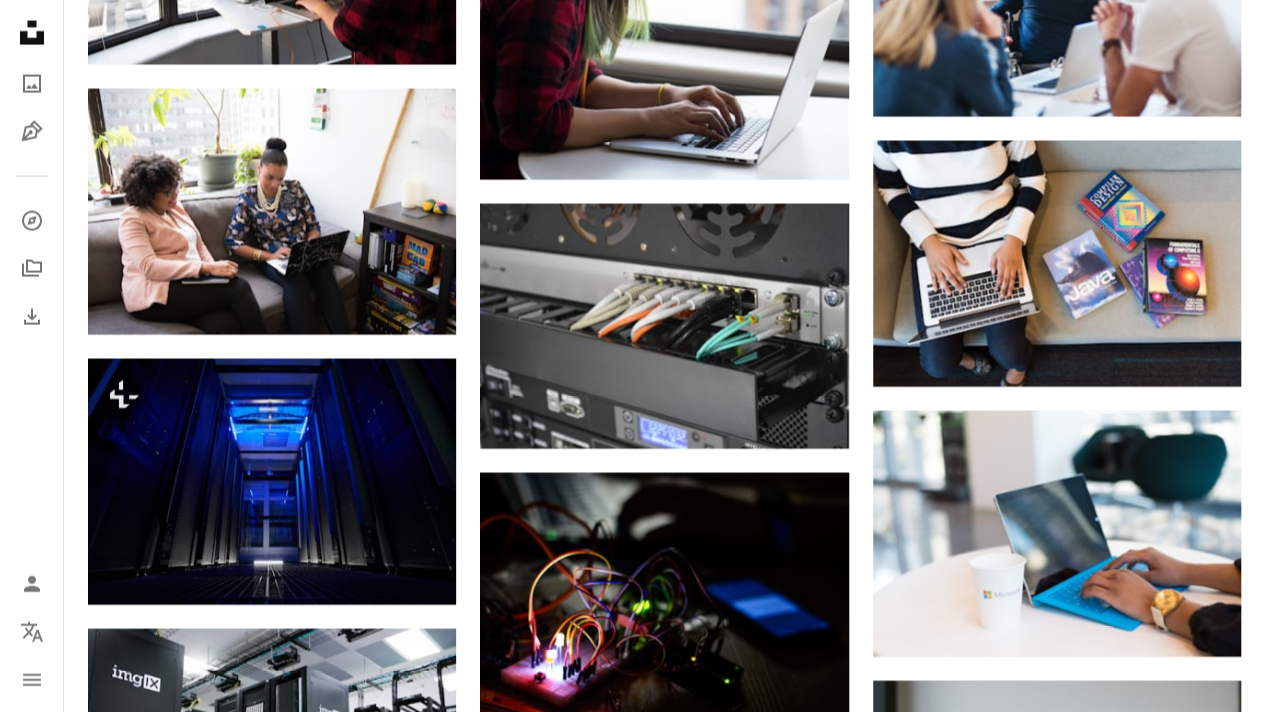 scroll, scrollTop: 13638, scrollLeft: 0, axis: vertical 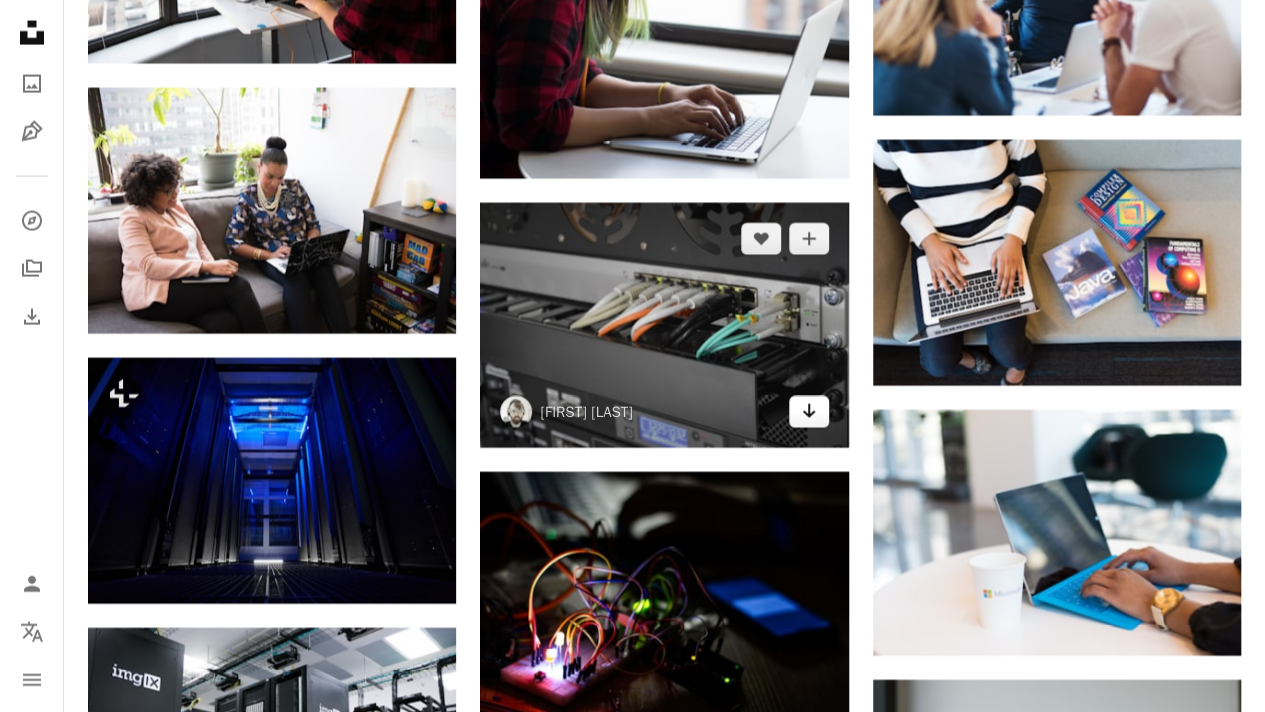 click 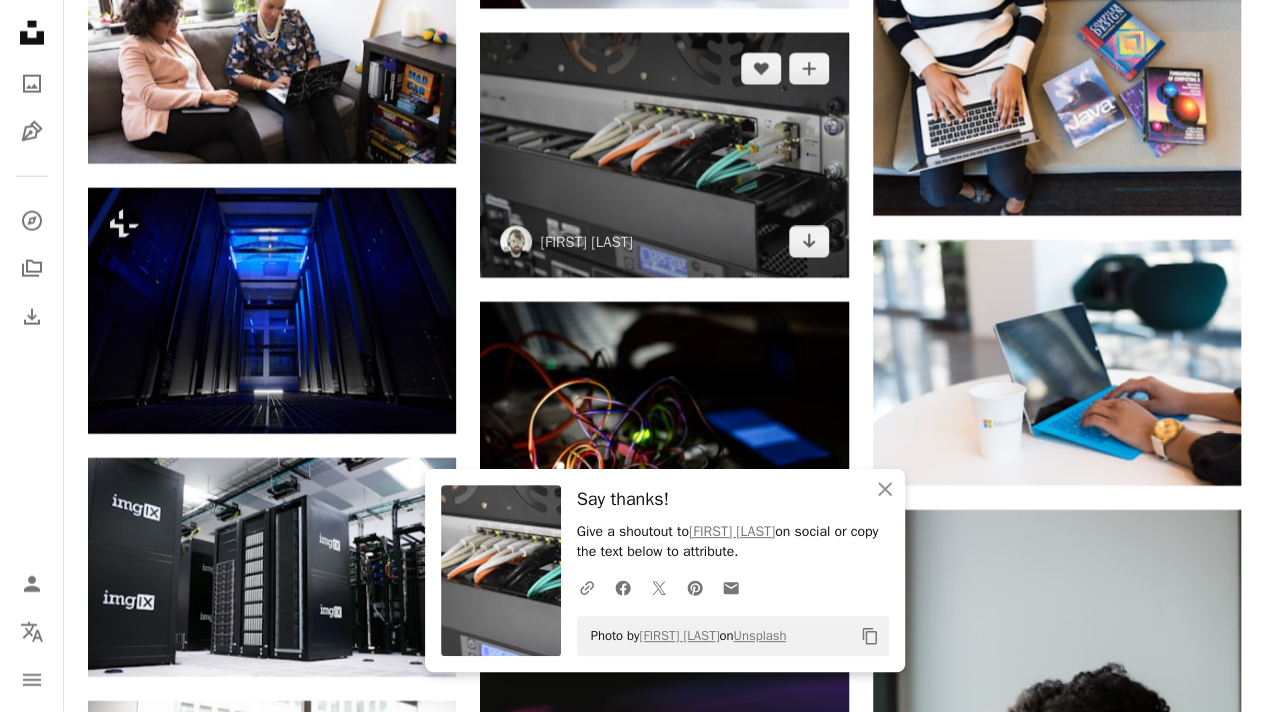 scroll, scrollTop: 13826, scrollLeft: 0, axis: vertical 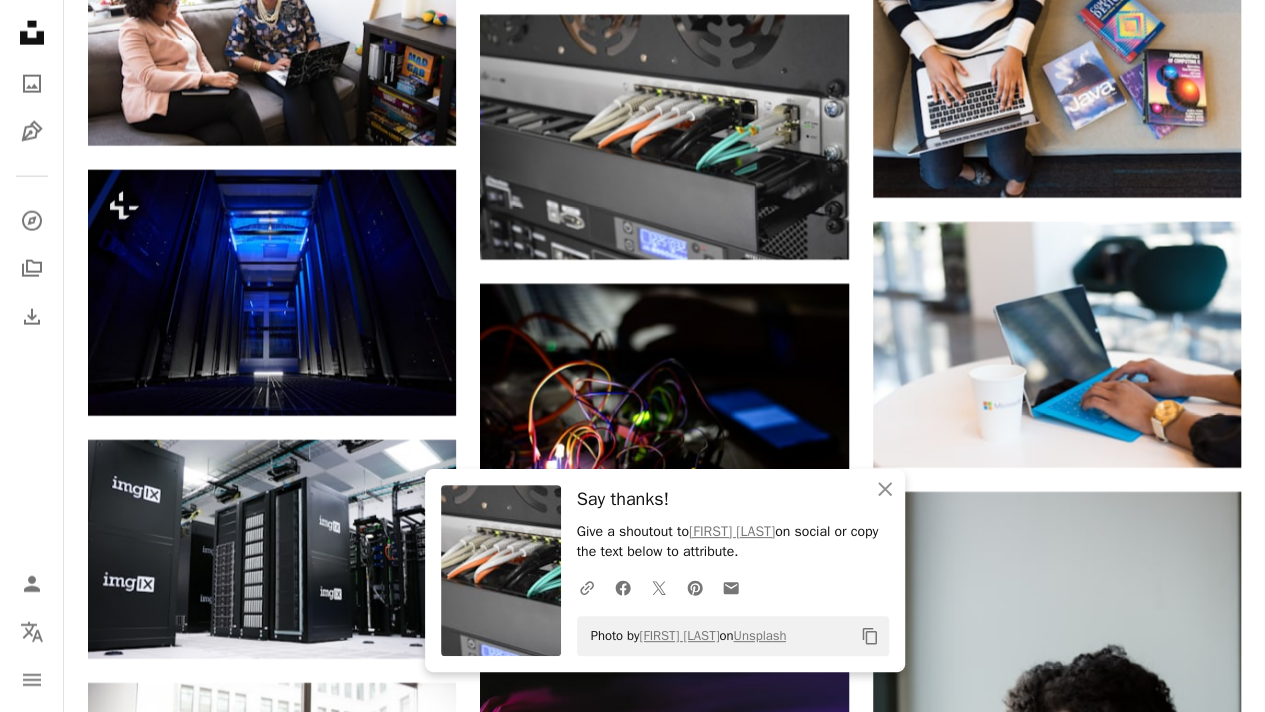 click on "Unsplash logo Unsplash Home A photo Pen Tool A compass A stack of folders Download Person Localization icon navigation menu" at bounding box center (32, 356) 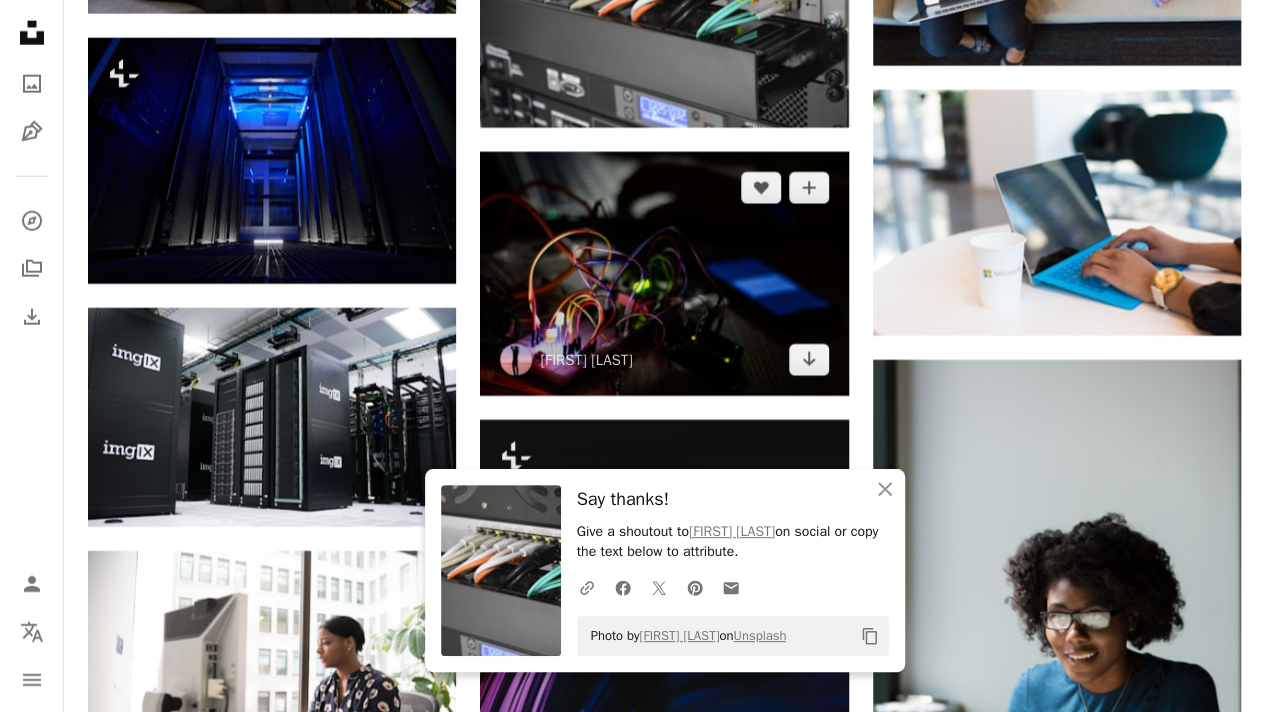 scroll, scrollTop: 13966, scrollLeft: 0, axis: vertical 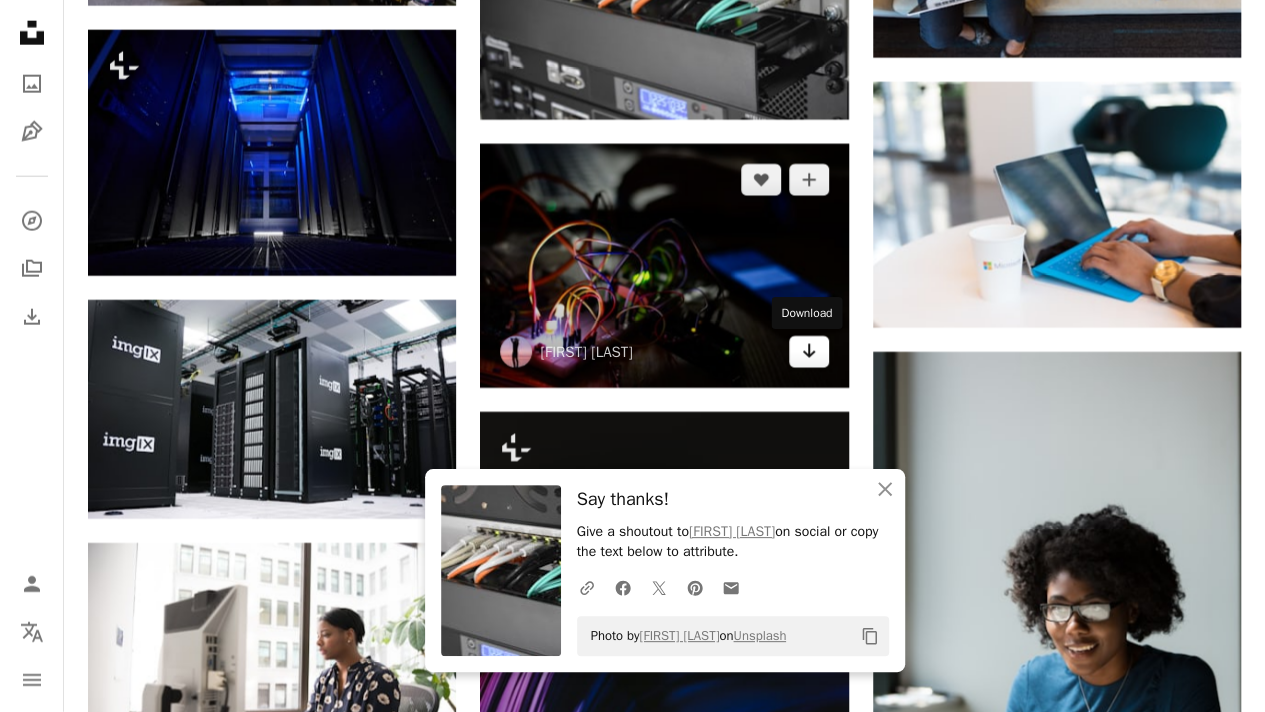 click on "Arrow pointing down" 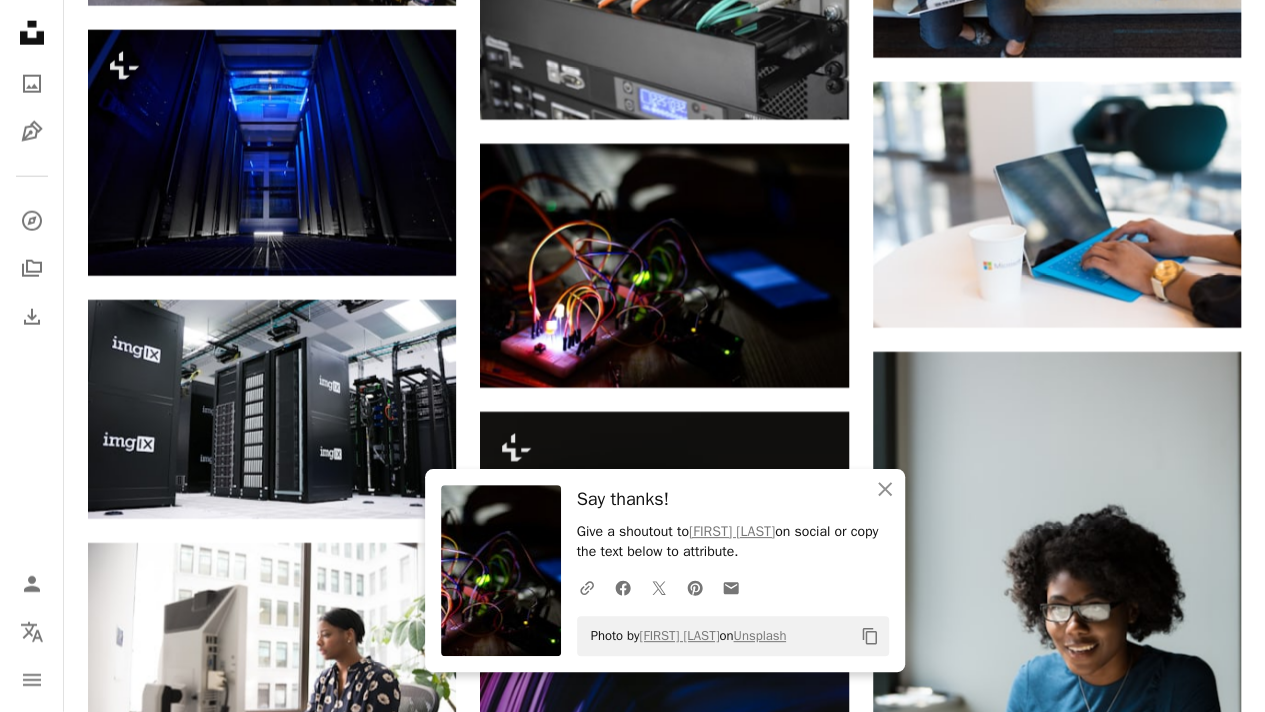 click on "Unsplash logo Unsplash Home A photo Pen Tool A compass A stack of folders Download Person Localization icon navigation menu" at bounding box center (32, 356) 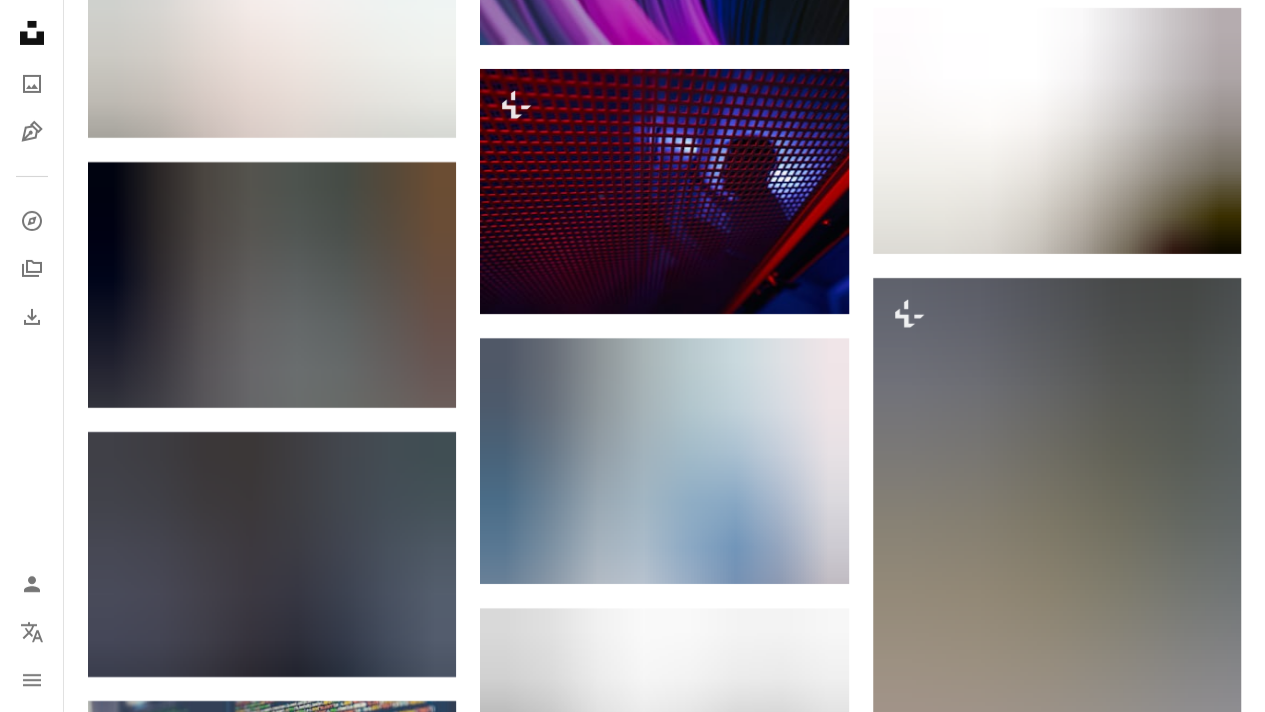 scroll, scrollTop: 14889, scrollLeft: 0, axis: vertical 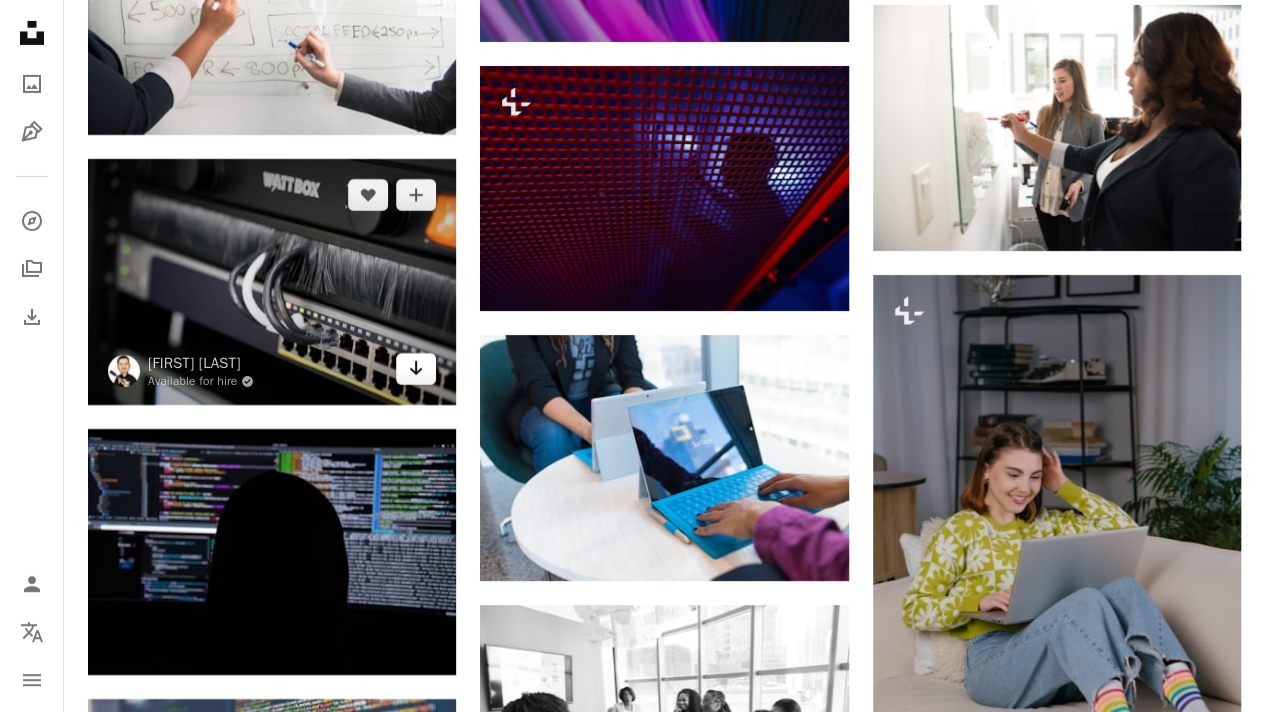 click on "Arrow pointing down" 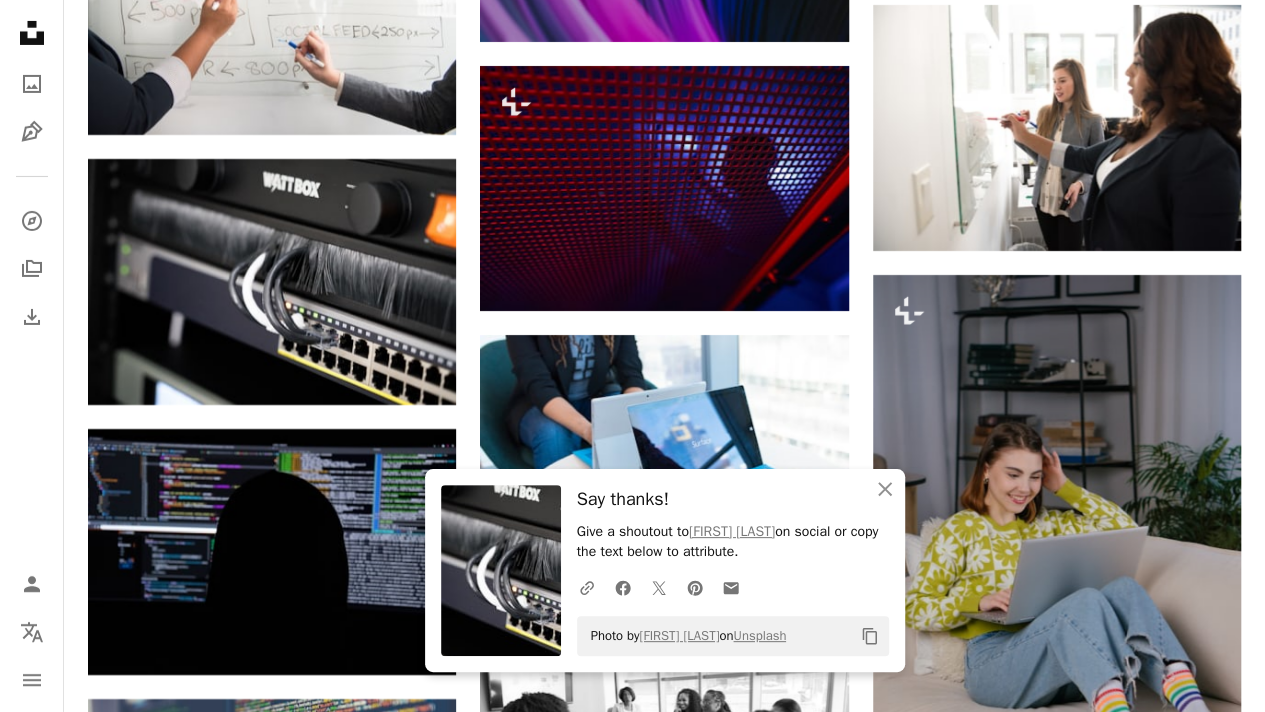 click on "Unsplash logo Unsplash Home A photo Pen Tool A compass A stack of folders Download Person Localization icon navigation menu" at bounding box center [32, 356] 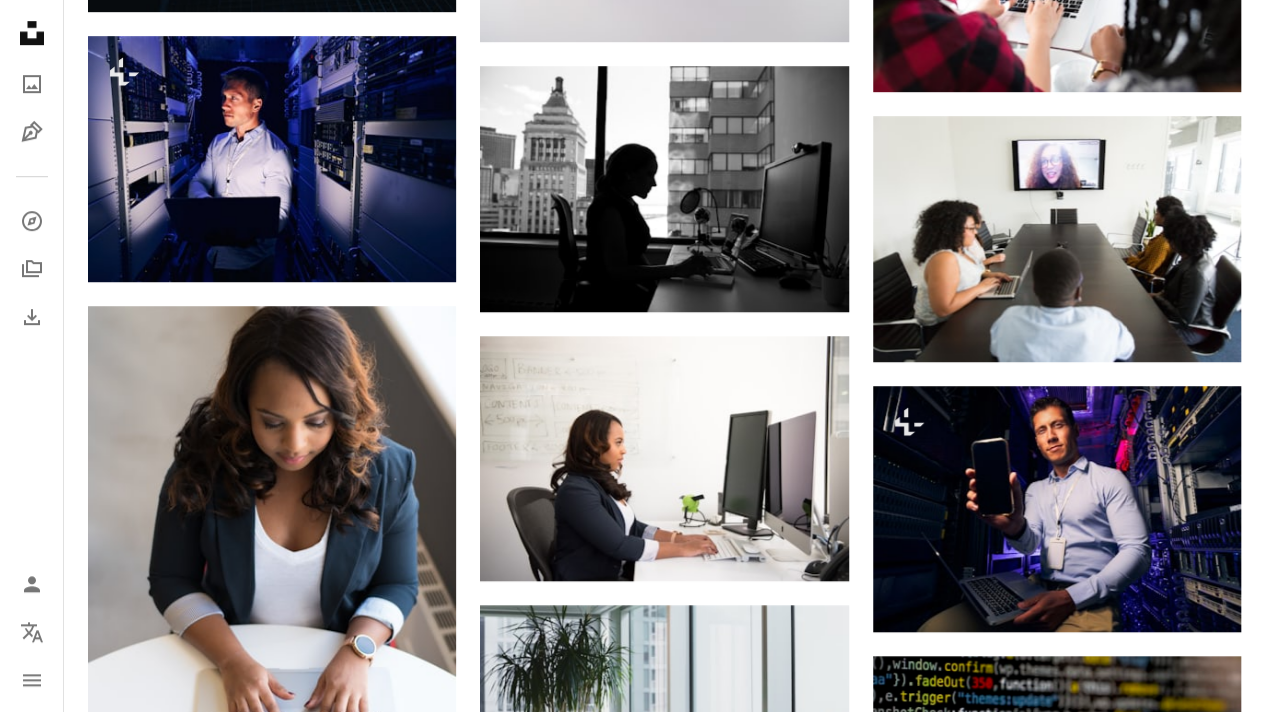 scroll, scrollTop: 11948, scrollLeft: 0, axis: vertical 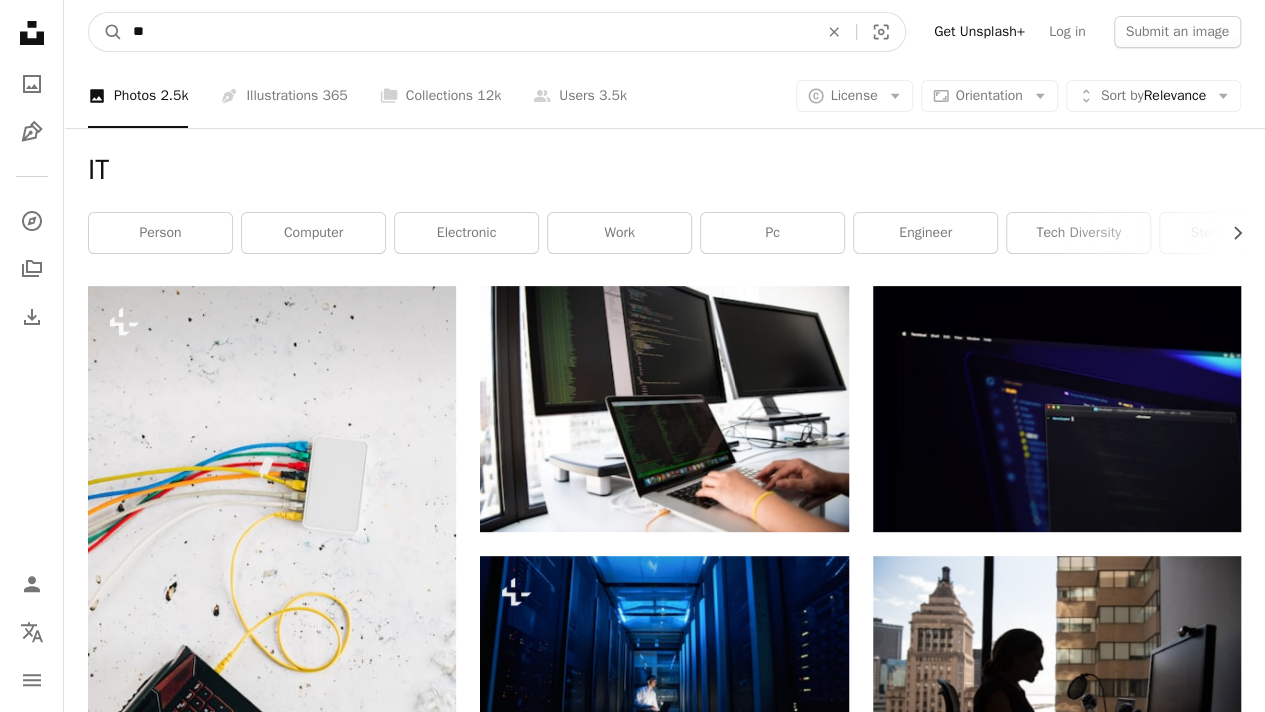 click on "**" at bounding box center (467, 32) 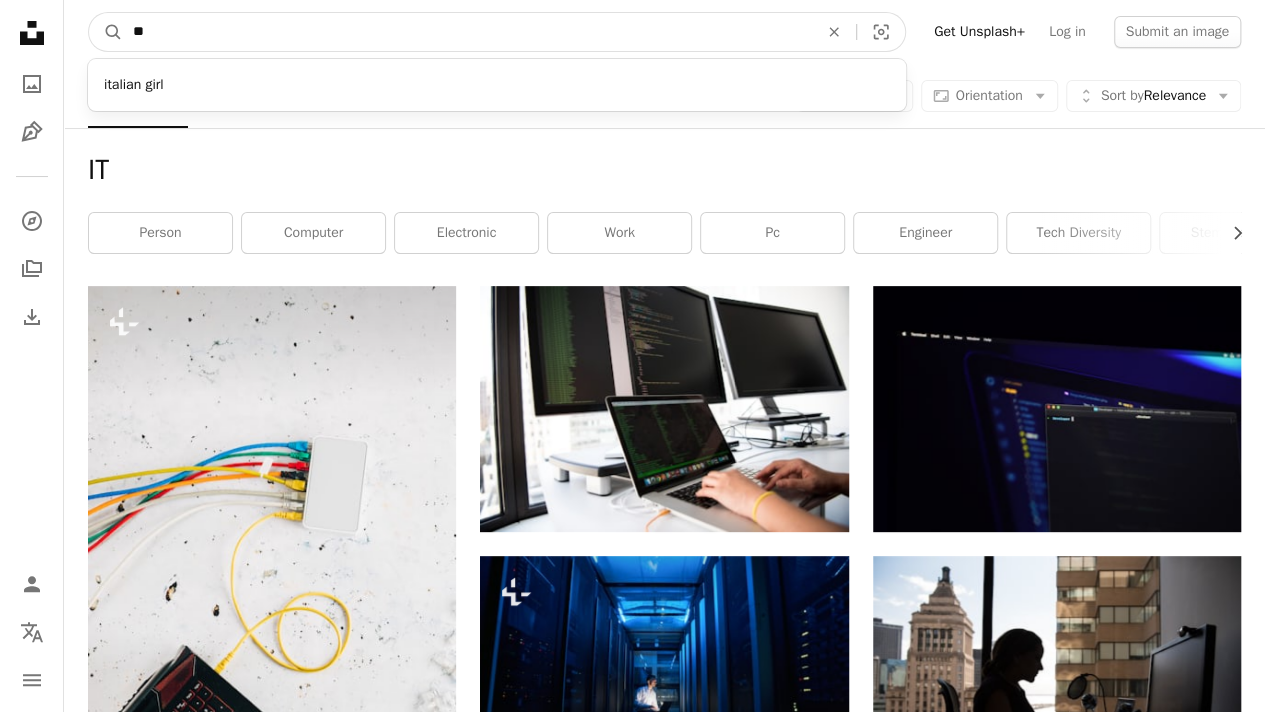 click on "**" at bounding box center [467, 32] 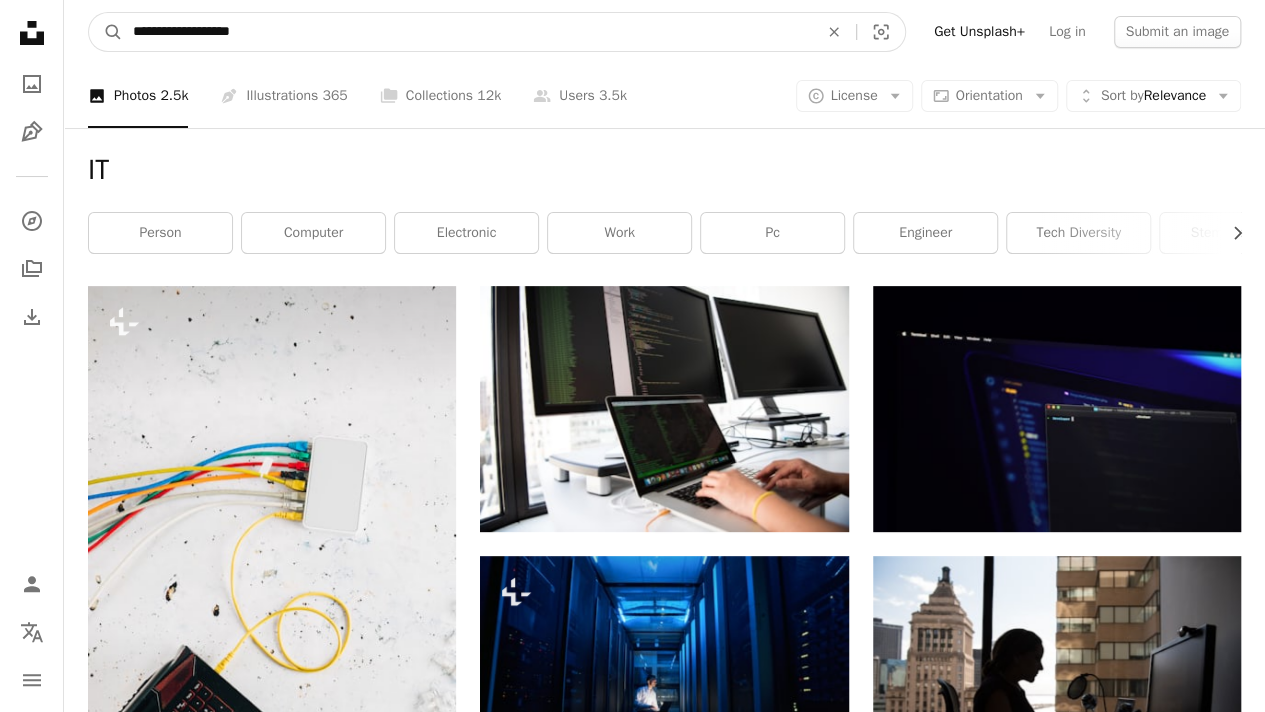 type on "**********" 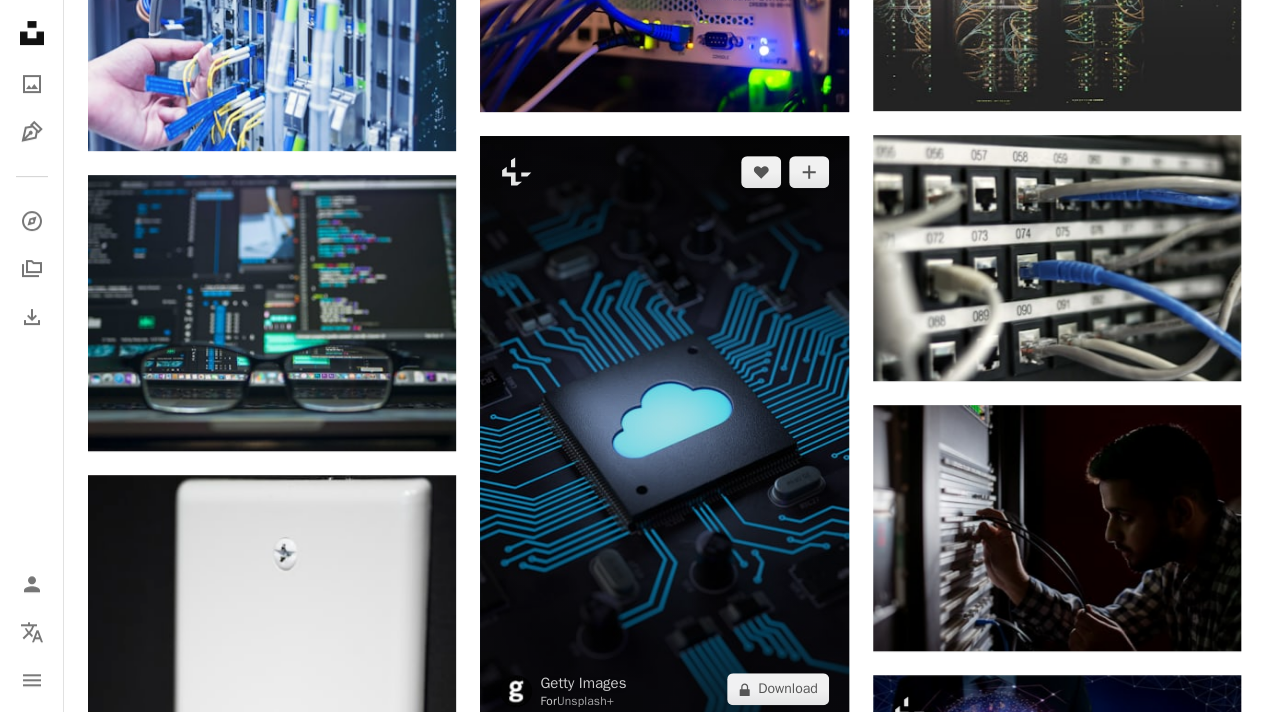scroll, scrollTop: 477, scrollLeft: 0, axis: vertical 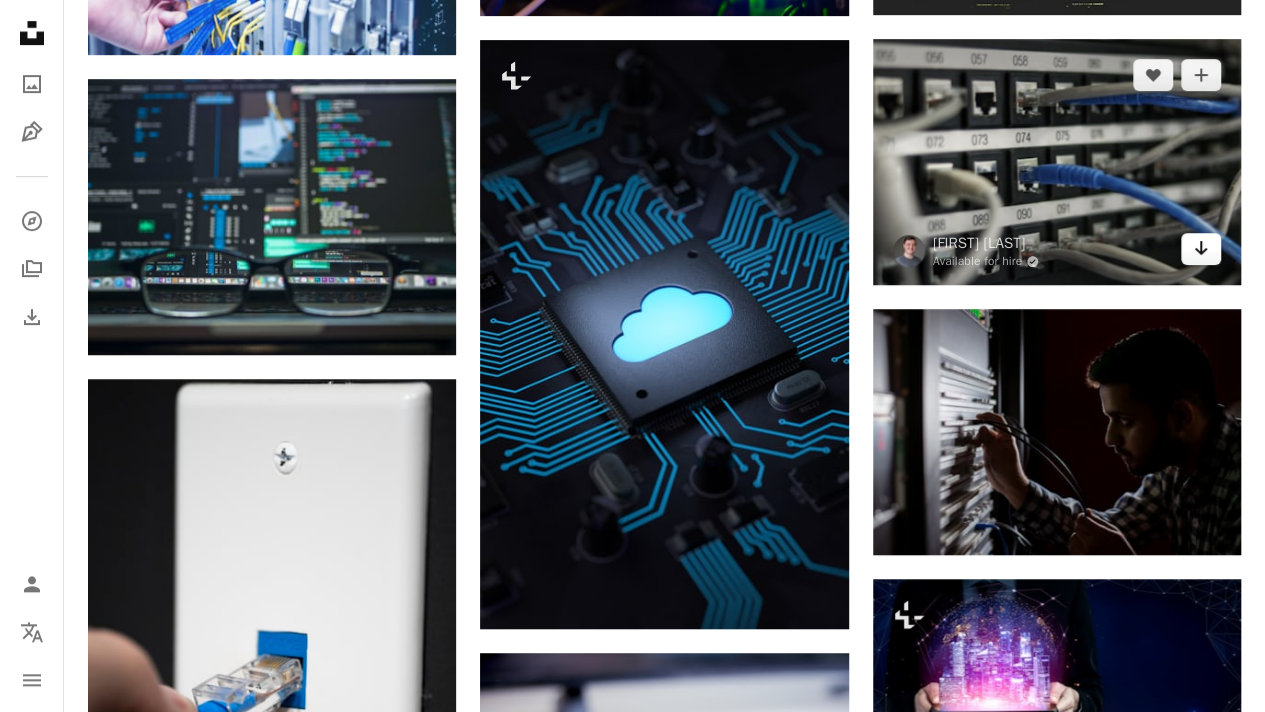 click on "Arrow pointing down" 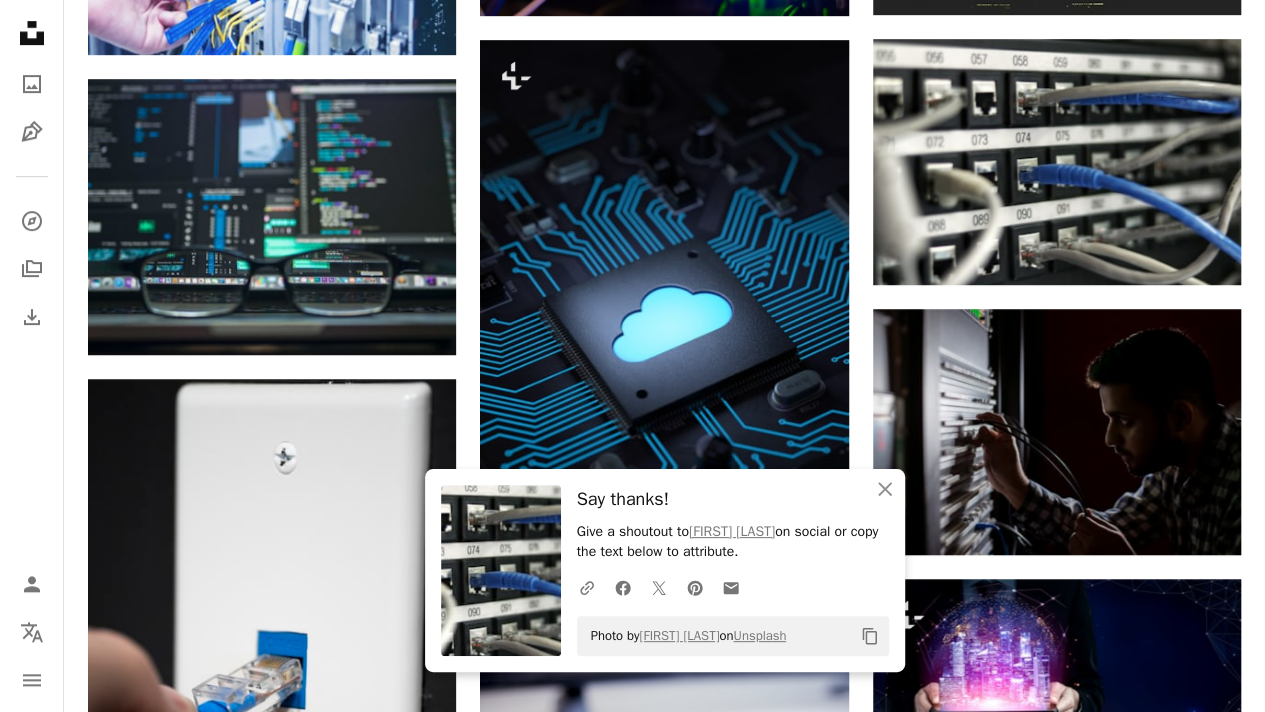 click on "Unsplash logo Unsplash Home A photo Pen Tool A compass A stack of folders Download Person Localization icon navigation menu" at bounding box center (32, 356) 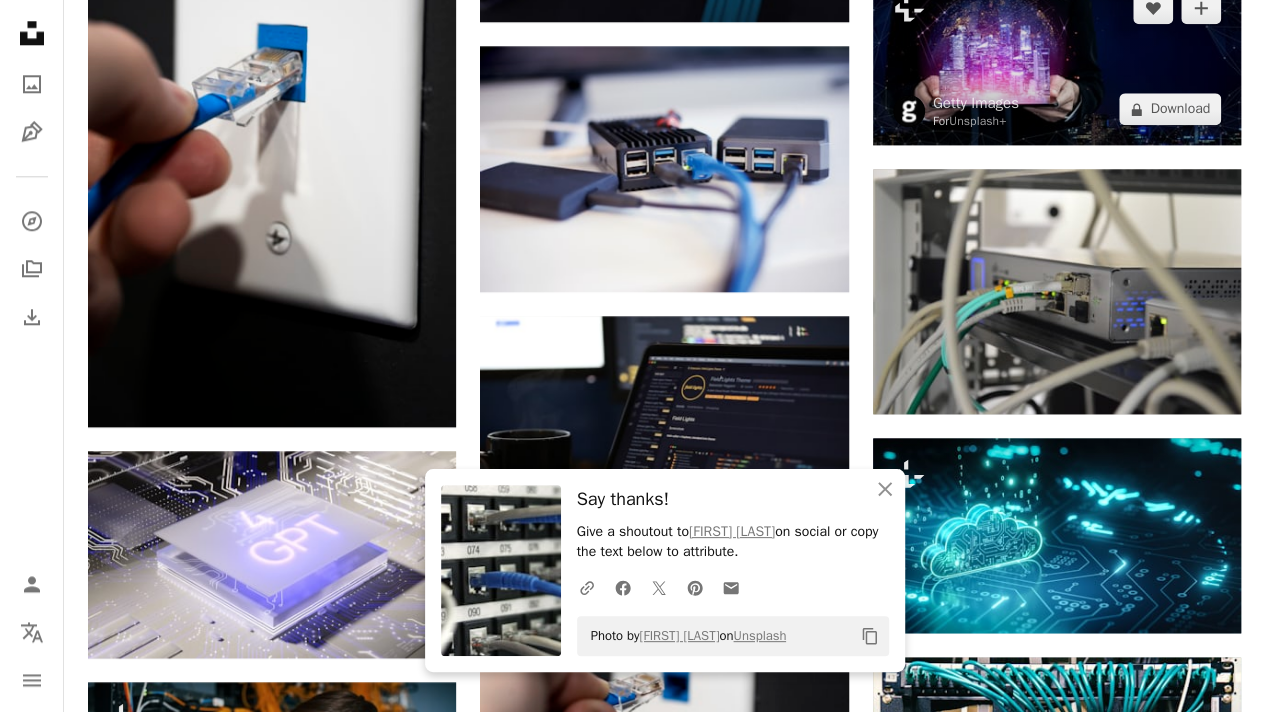 scroll, scrollTop: 1085, scrollLeft: 0, axis: vertical 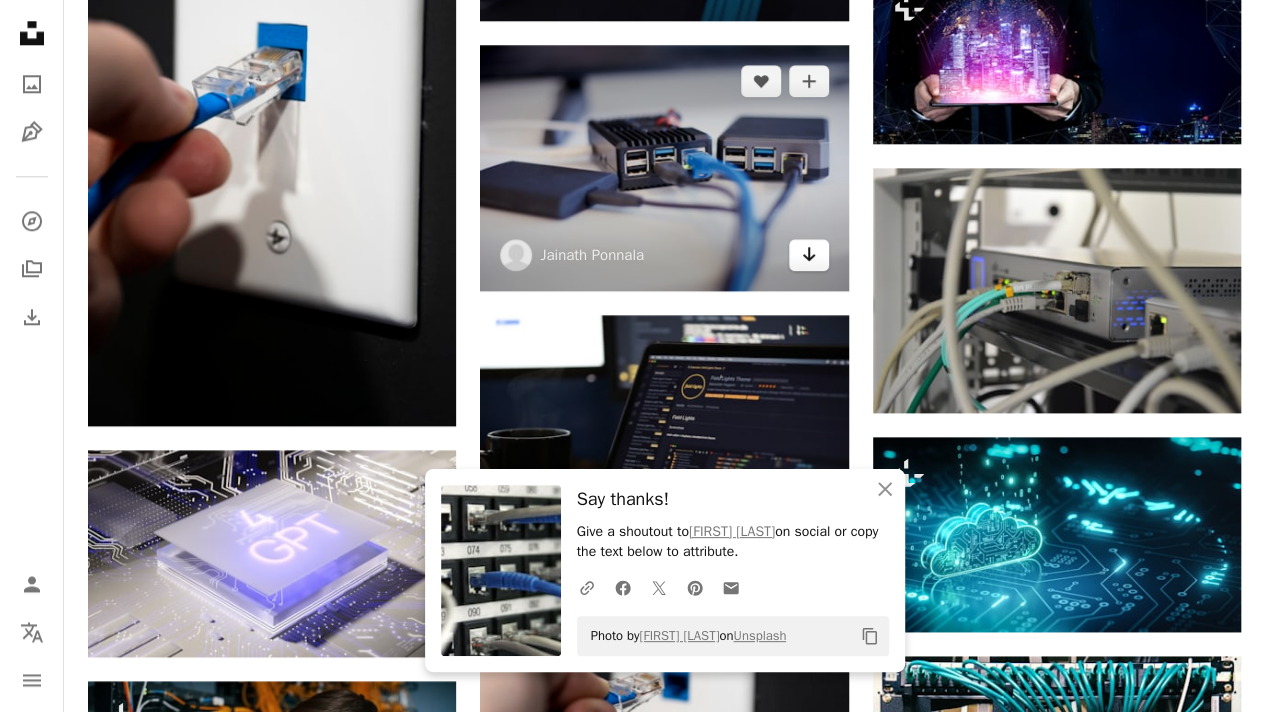click on "Arrow pointing down" 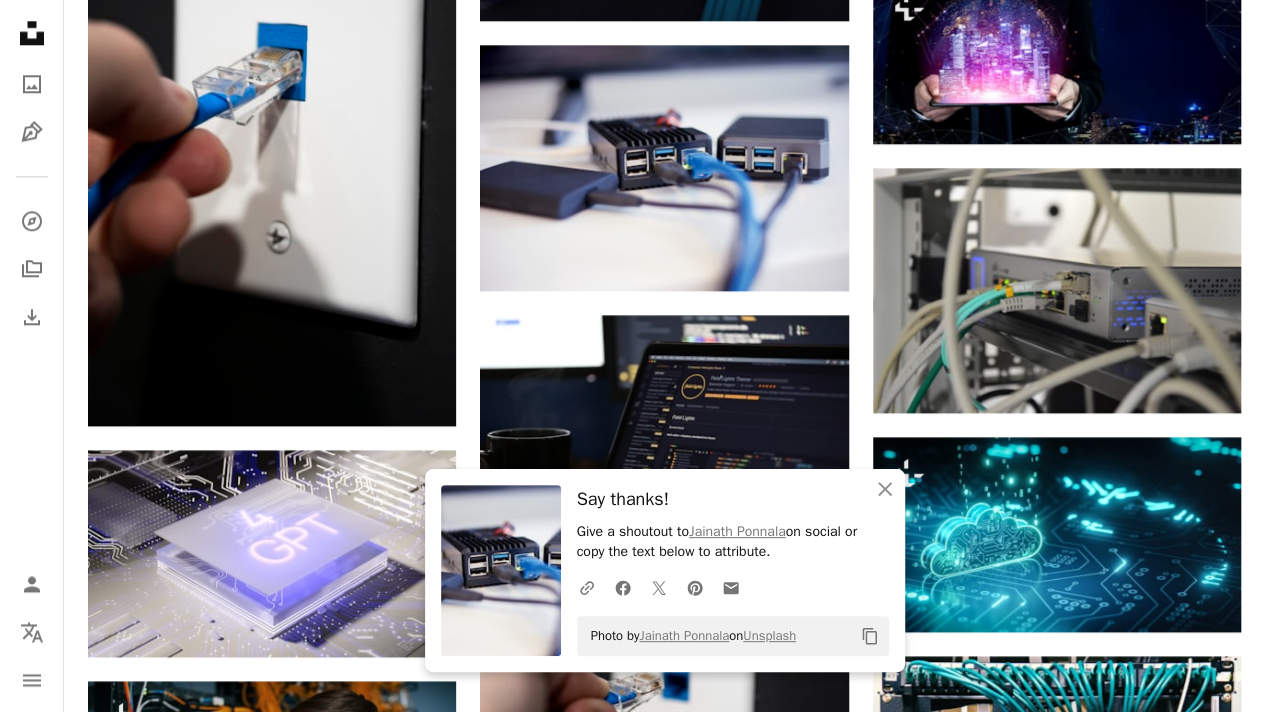 click on "Unsplash logo Unsplash Home A photo Pen Tool A compass A stack of folders Download Person Localization icon navigation menu" at bounding box center (32, 356) 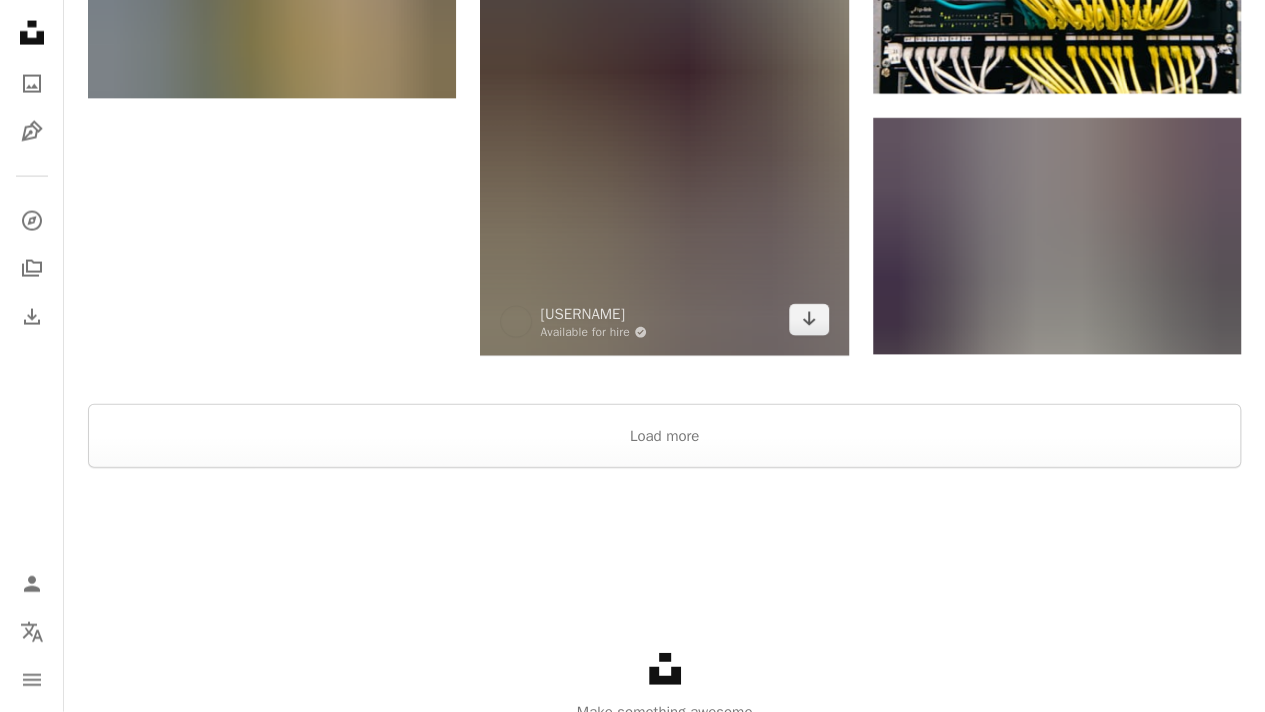 scroll, scrollTop: 2198, scrollLeft: 0, axis: vertical 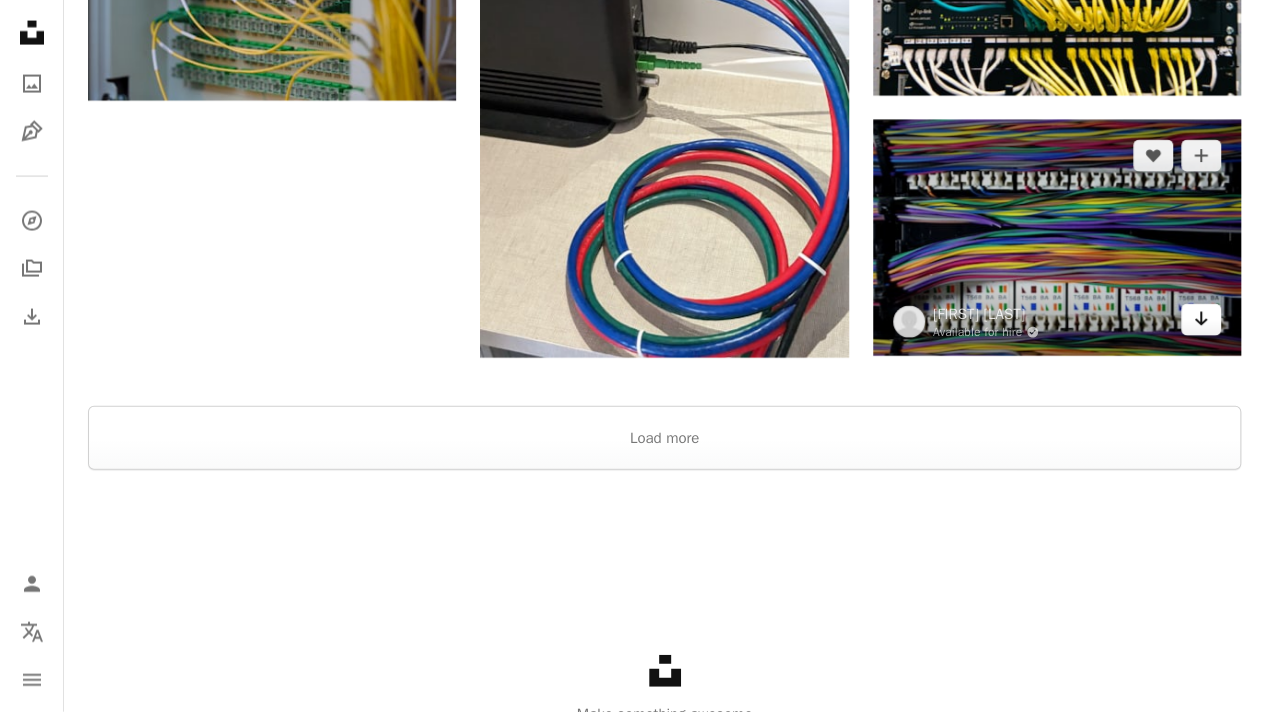 click on "Arrow pointing down" 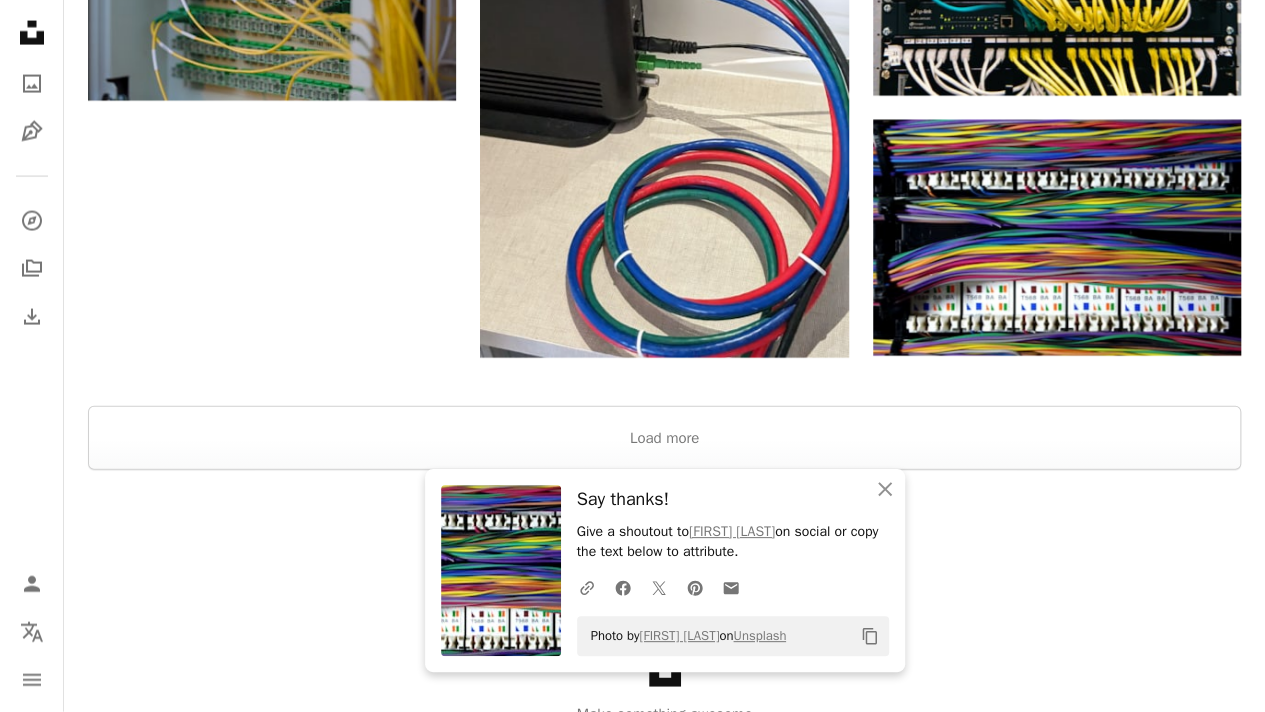 click on "Unsplash logo Unsplash Home A photo Pen Tool A compass A stack of folders Download Person Localization icon navigation menu" at bounding box center (32, 356) 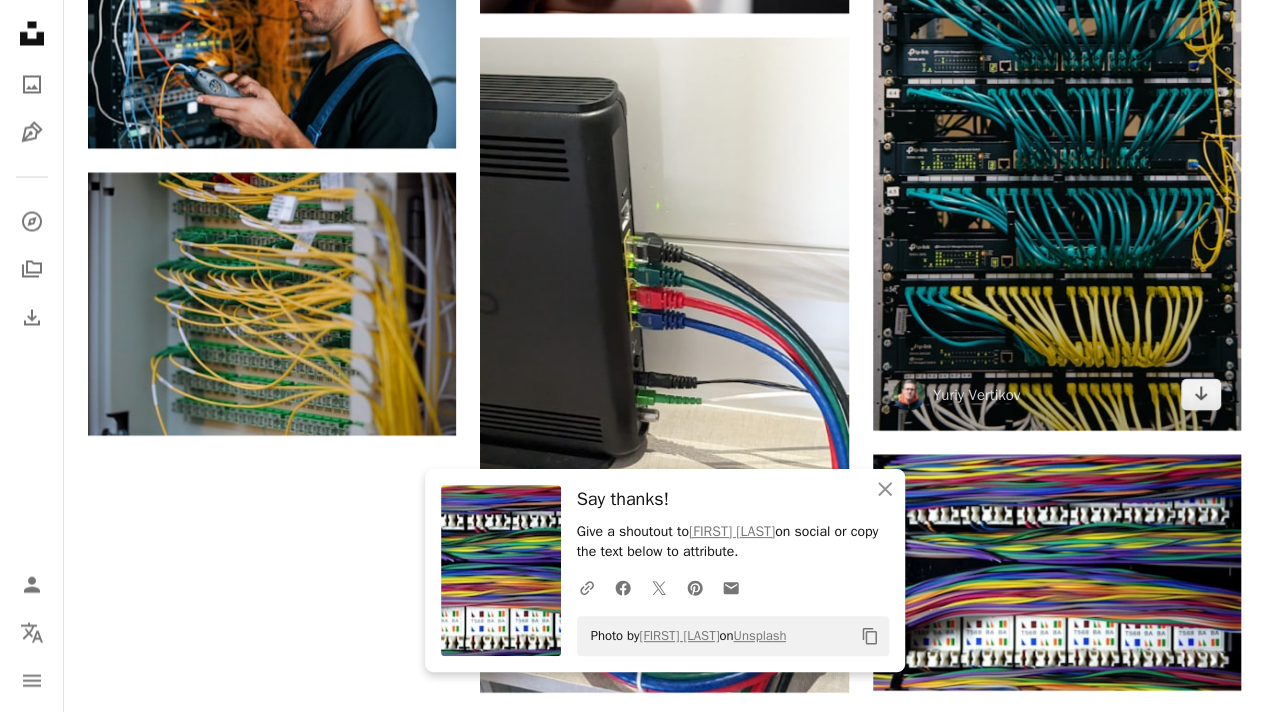 scroll, scrollTop: 1698, scrollLeft: 0, axis: vertical 